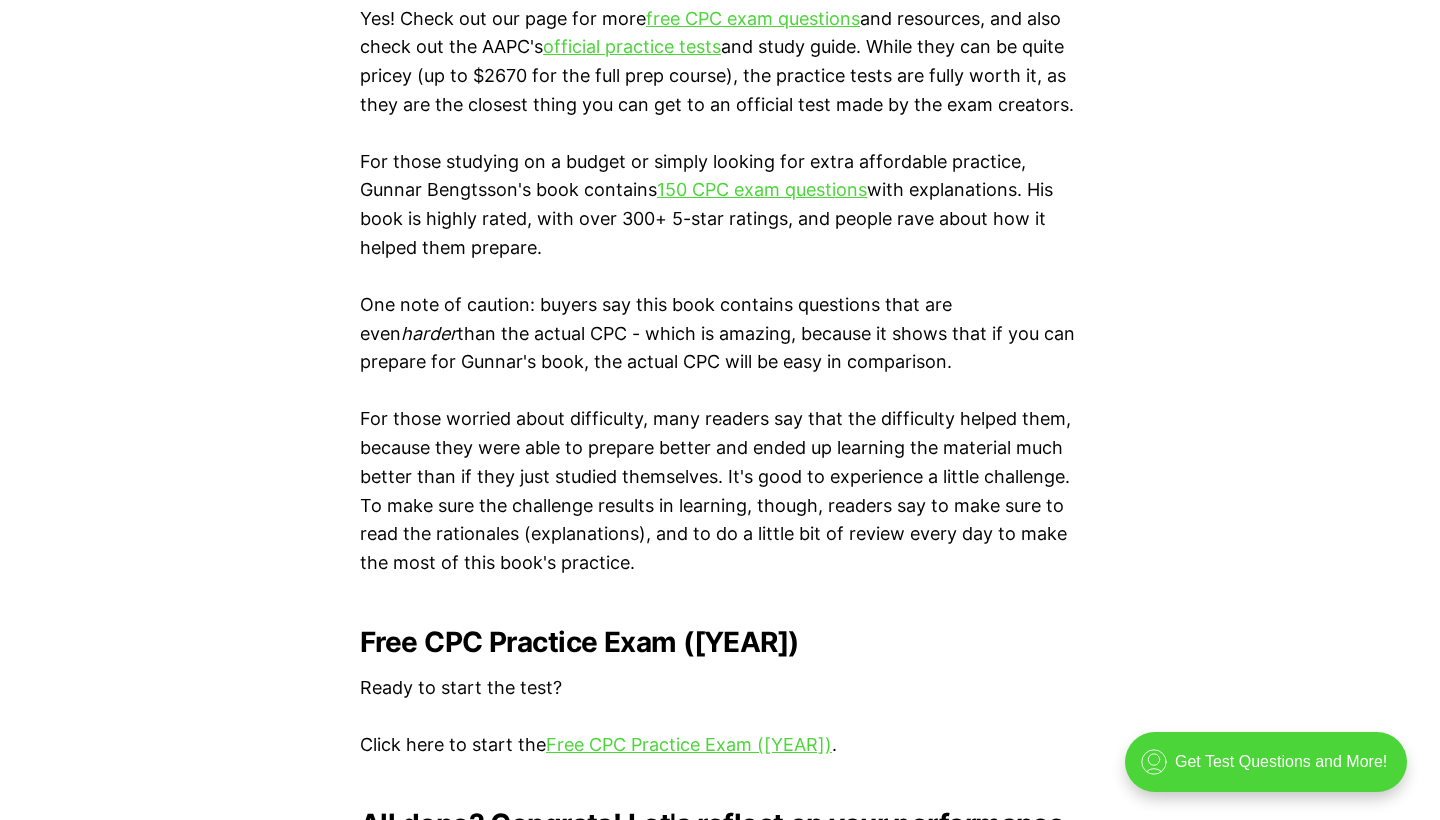 scroll, scrollTop: 3583, scrollLeft: 0, axis: vertical 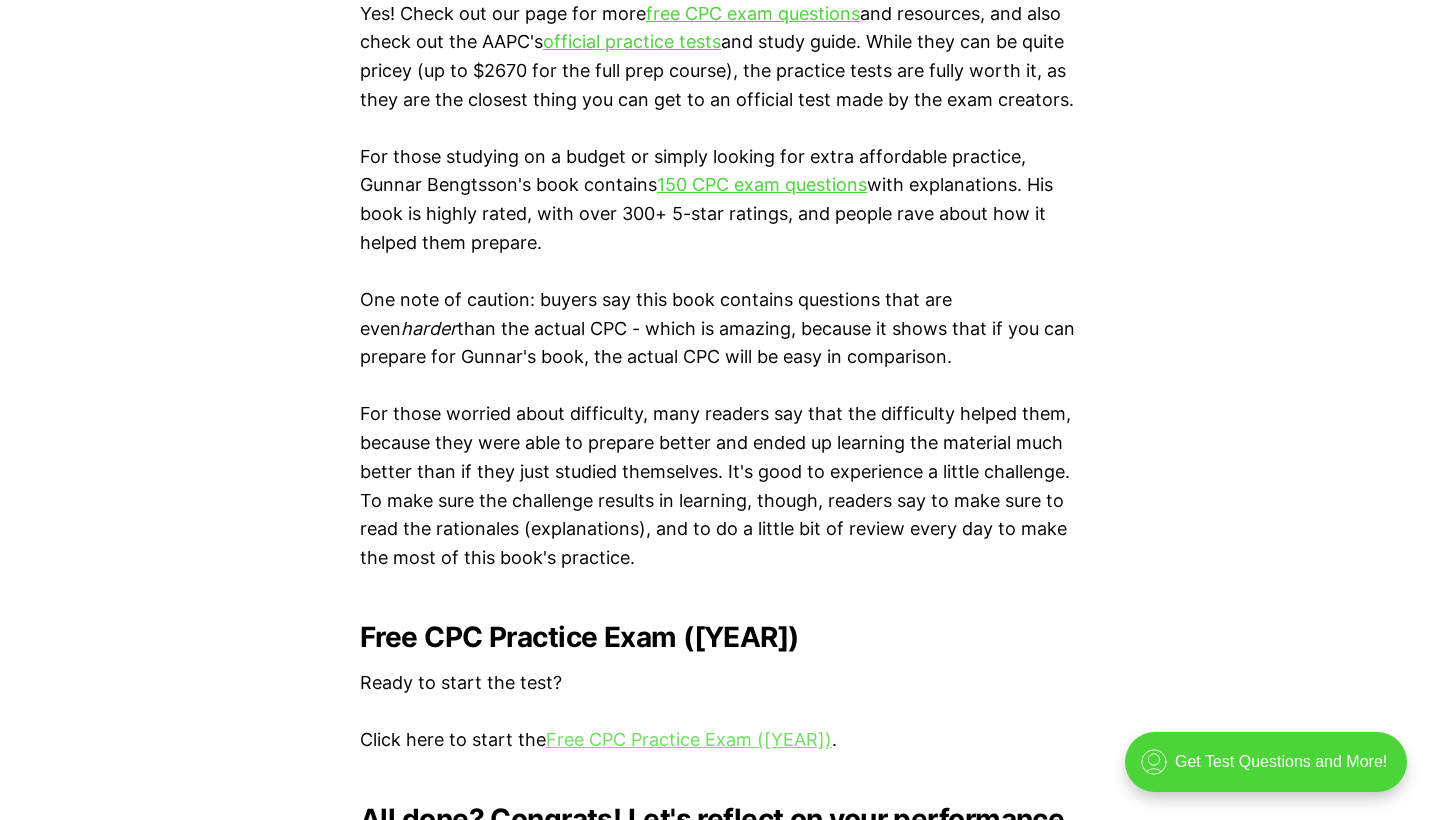 click on "Free CPC Practice Exam (2025)" at bounding box center (689, 739) 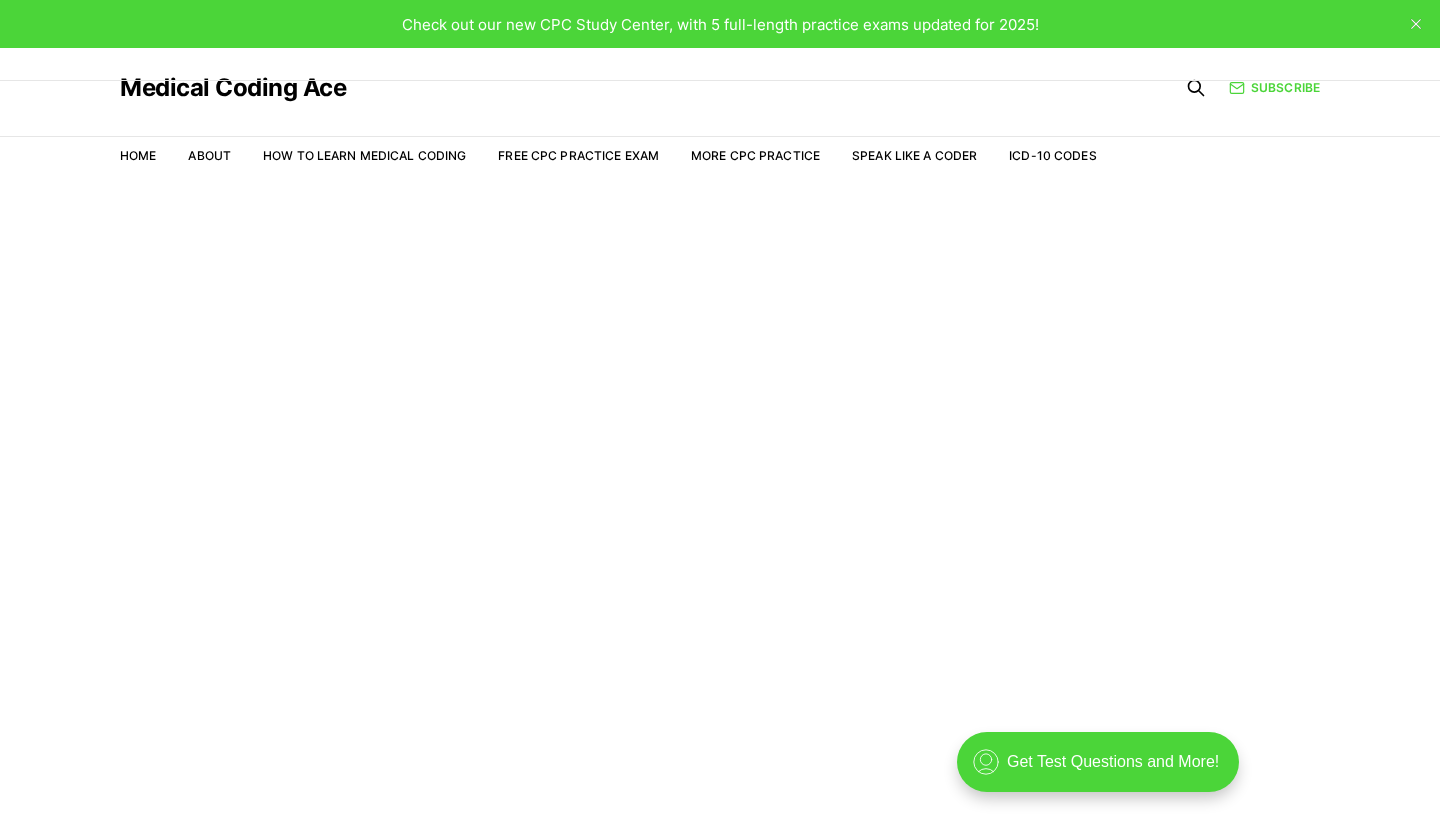 scroll, scrollTop: 0, scrollLeft: 0, axis: both 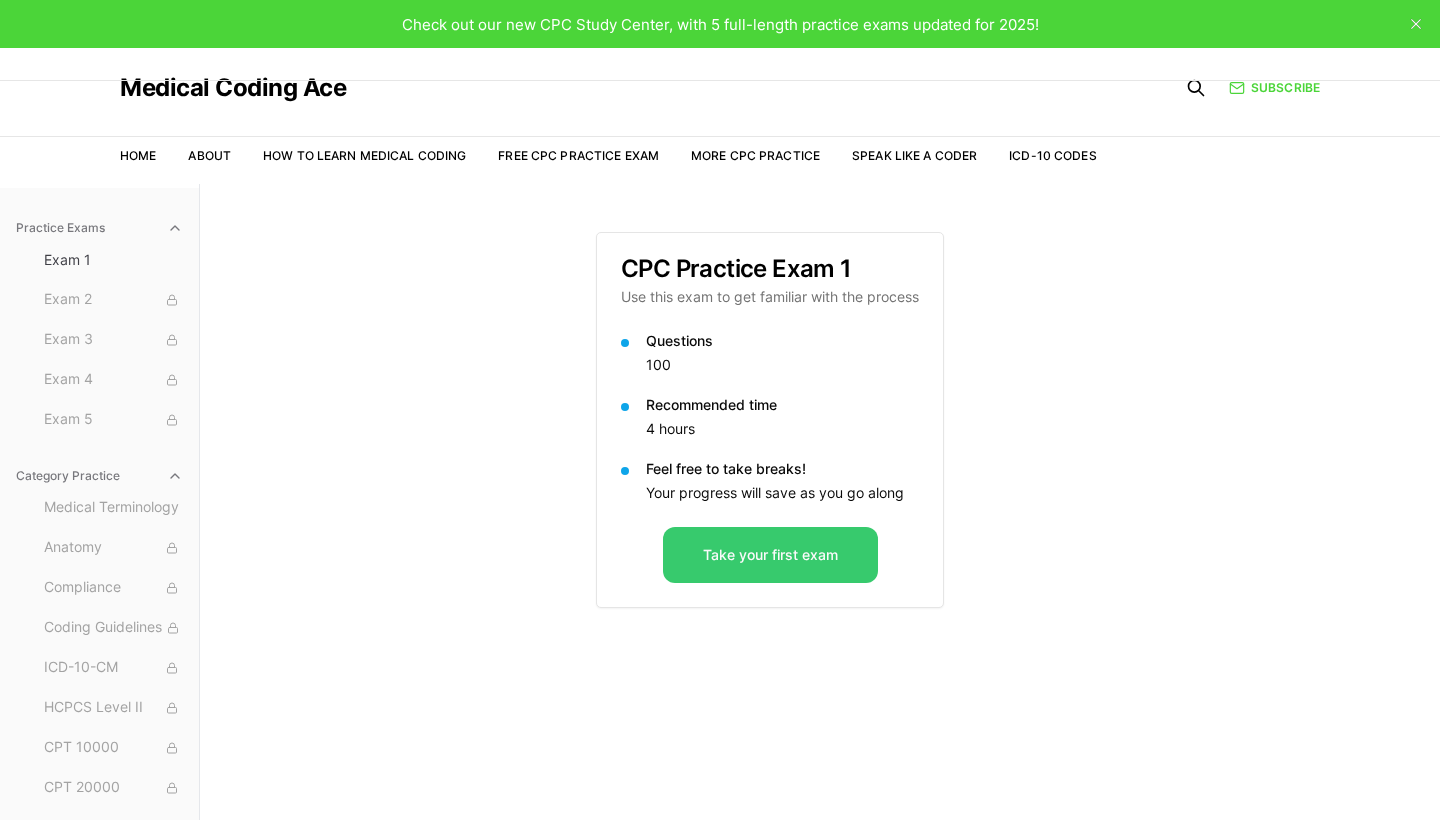 click on "Take your first exam" at bounding box center [770, 555] 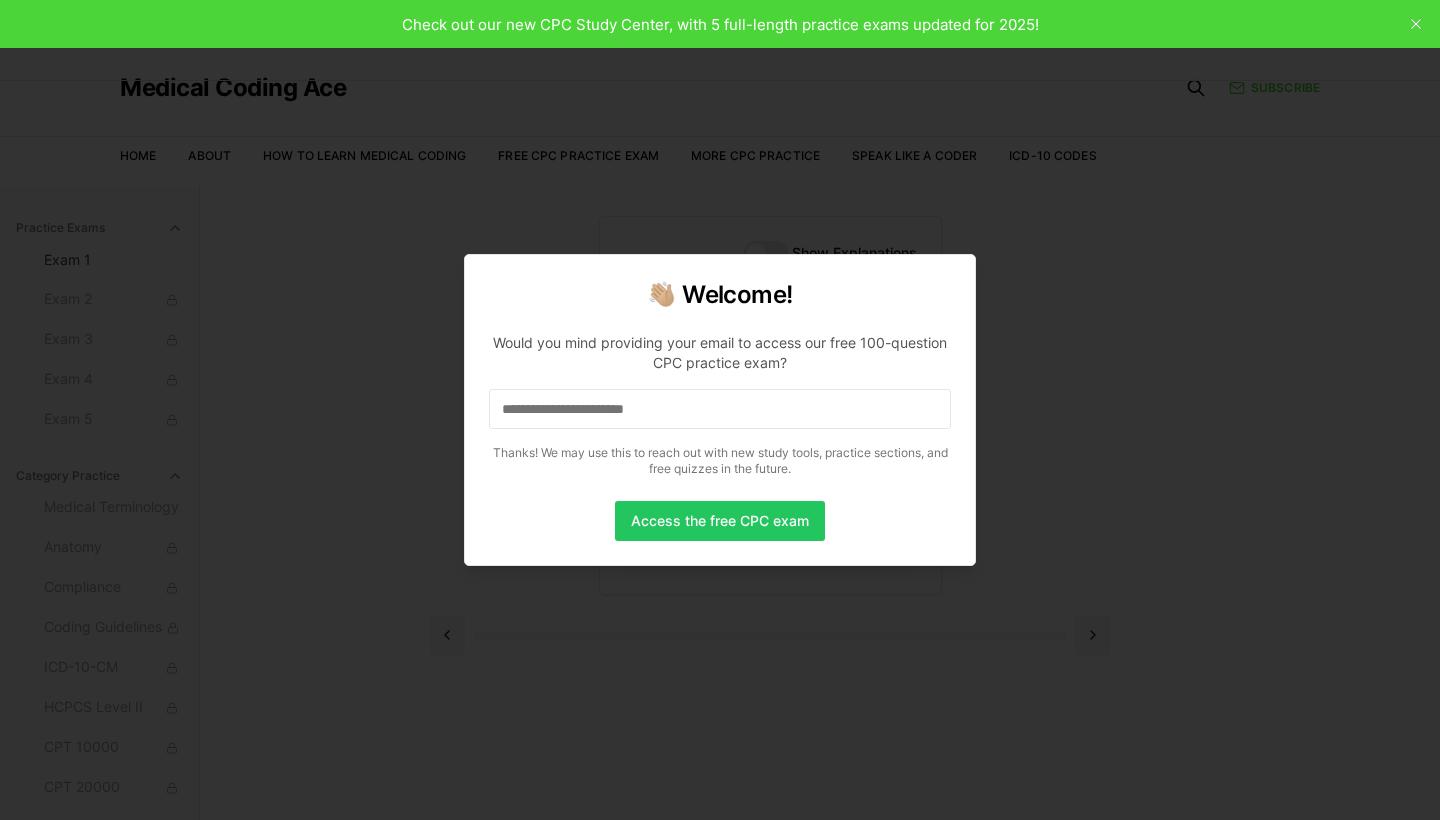 click on "Would you mind providing your [EMAIL] to access our free 100-question CPC practice exam? Thanks! We may use this to reach out with new study tools, practice sections, and free quizzes in the future." at bounding box center (720, 401) 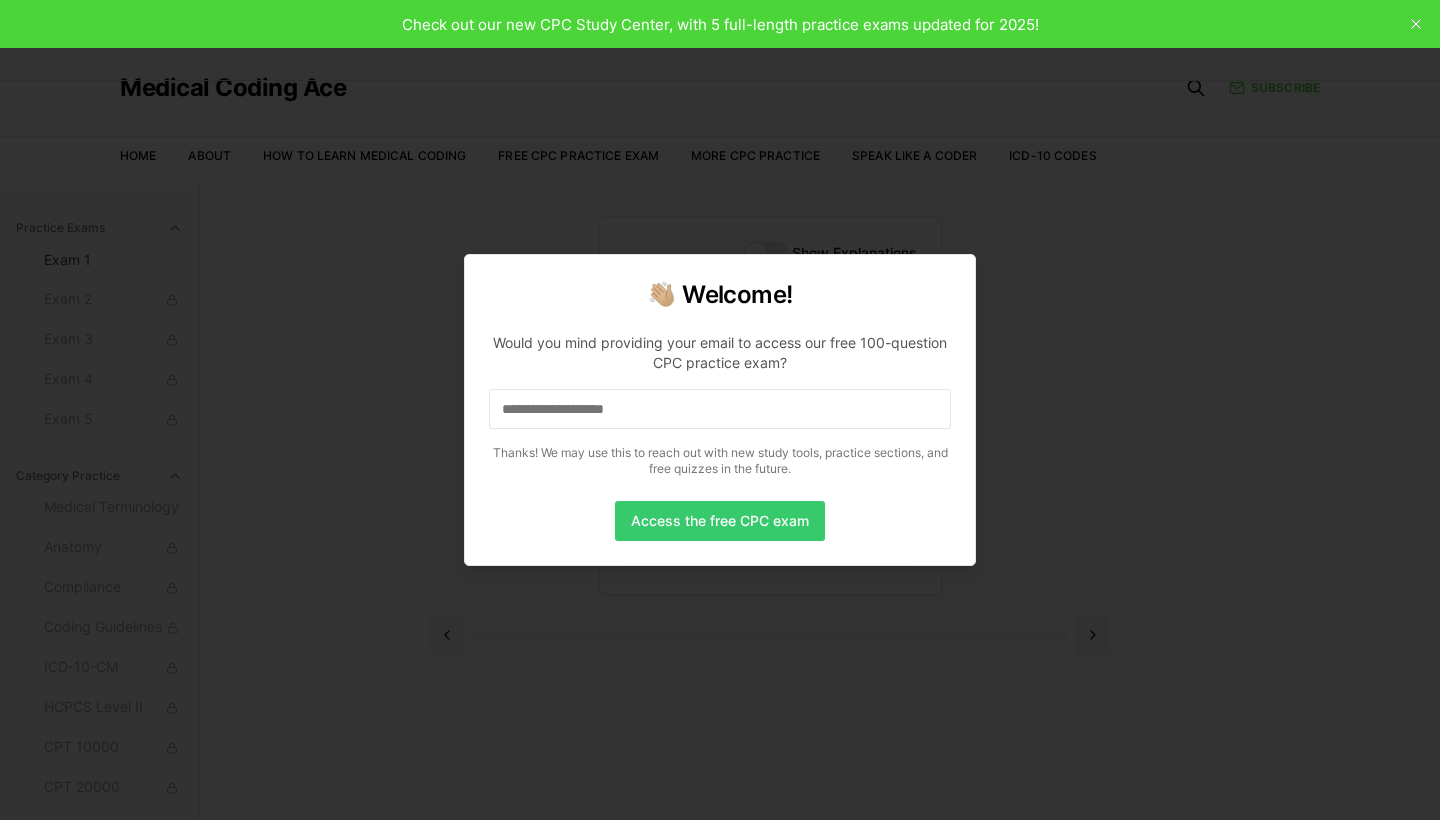type on "**********" 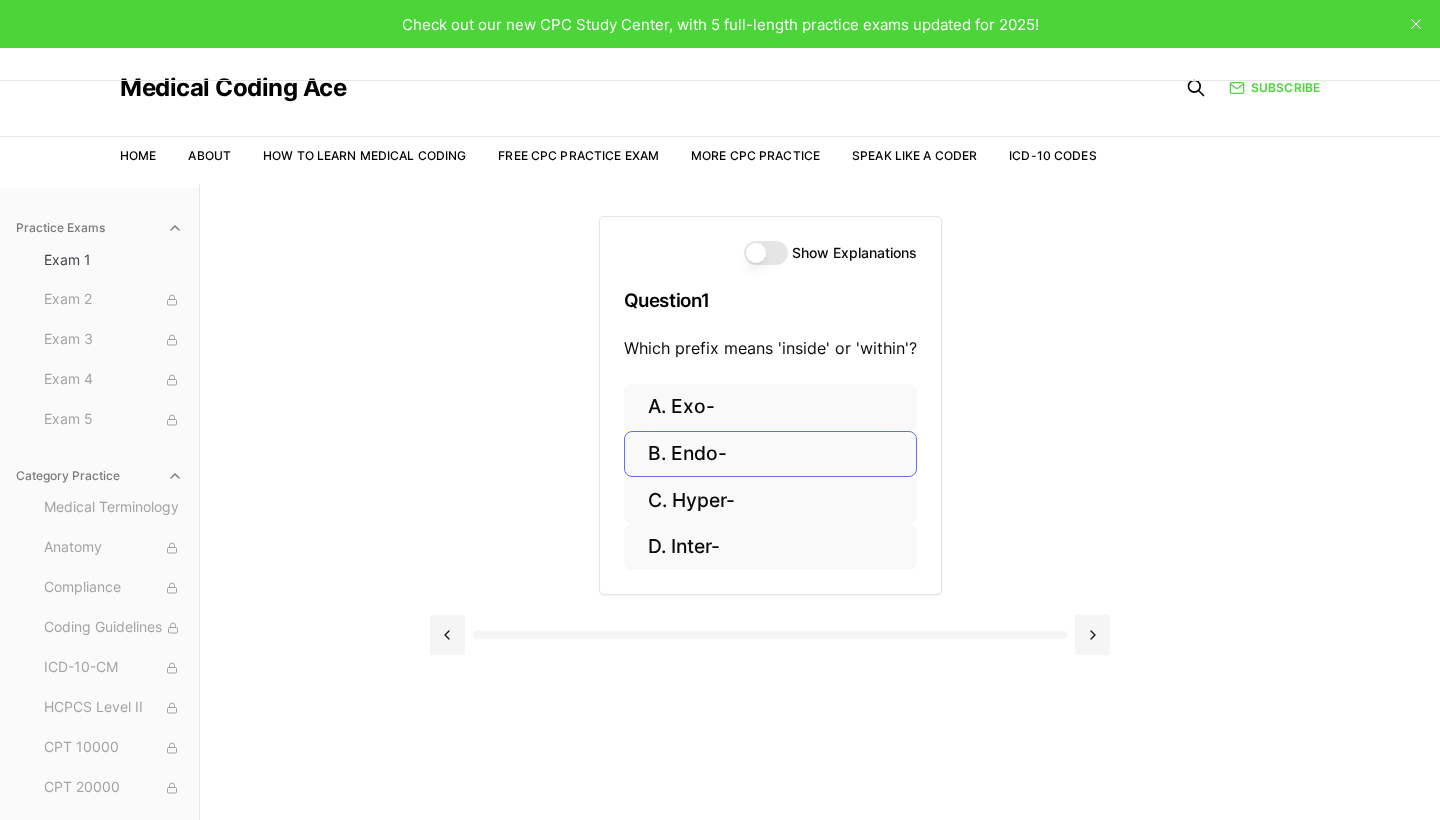 click on "B. Endo-" at bounding box center [770, 454] 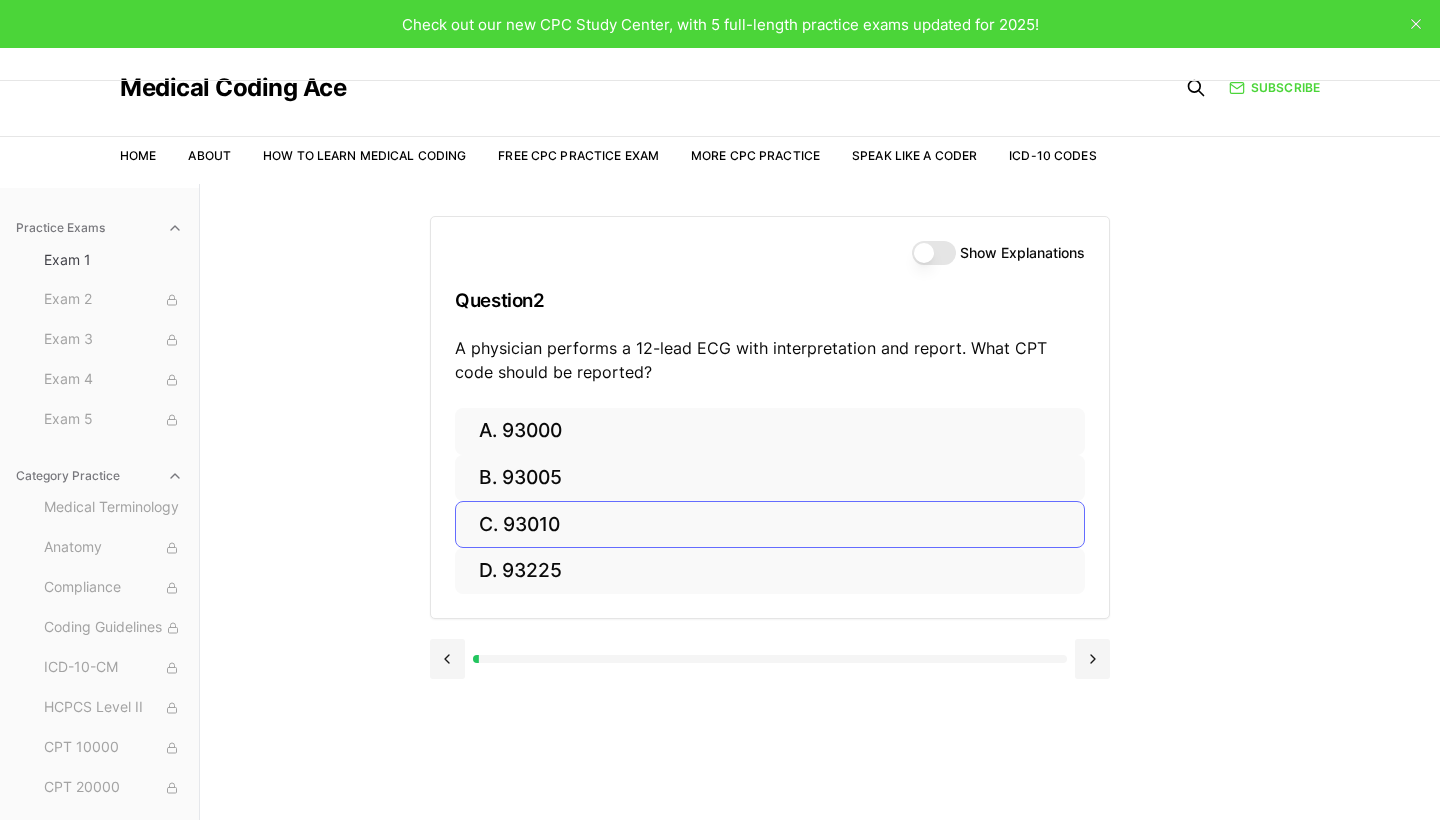 click on "C. 93010" at bounding box center (770, 524) 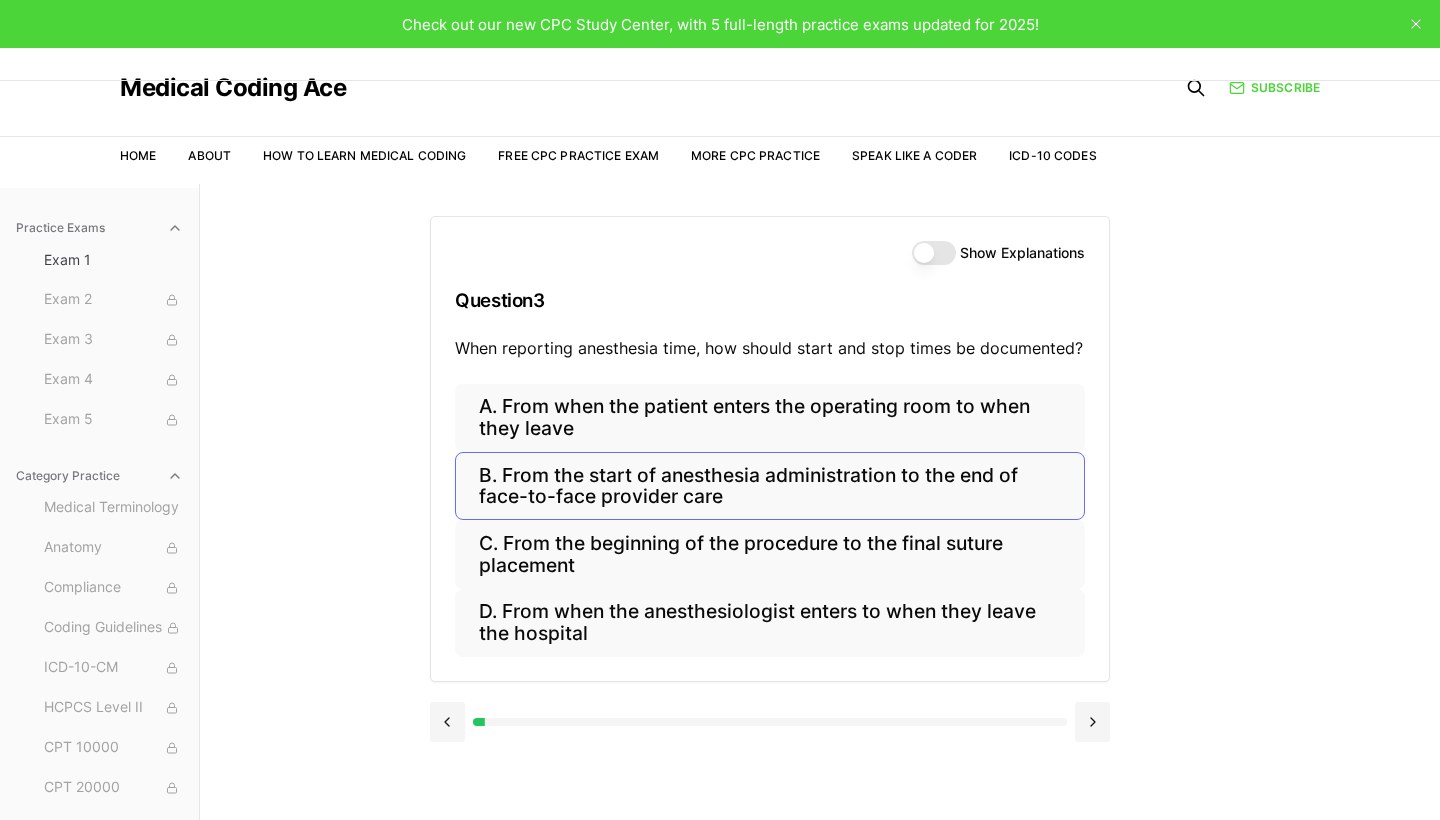 click on "B. From the start of anesthesia administration to the end of face-to-face provider care" at bounding box center (770, 486) 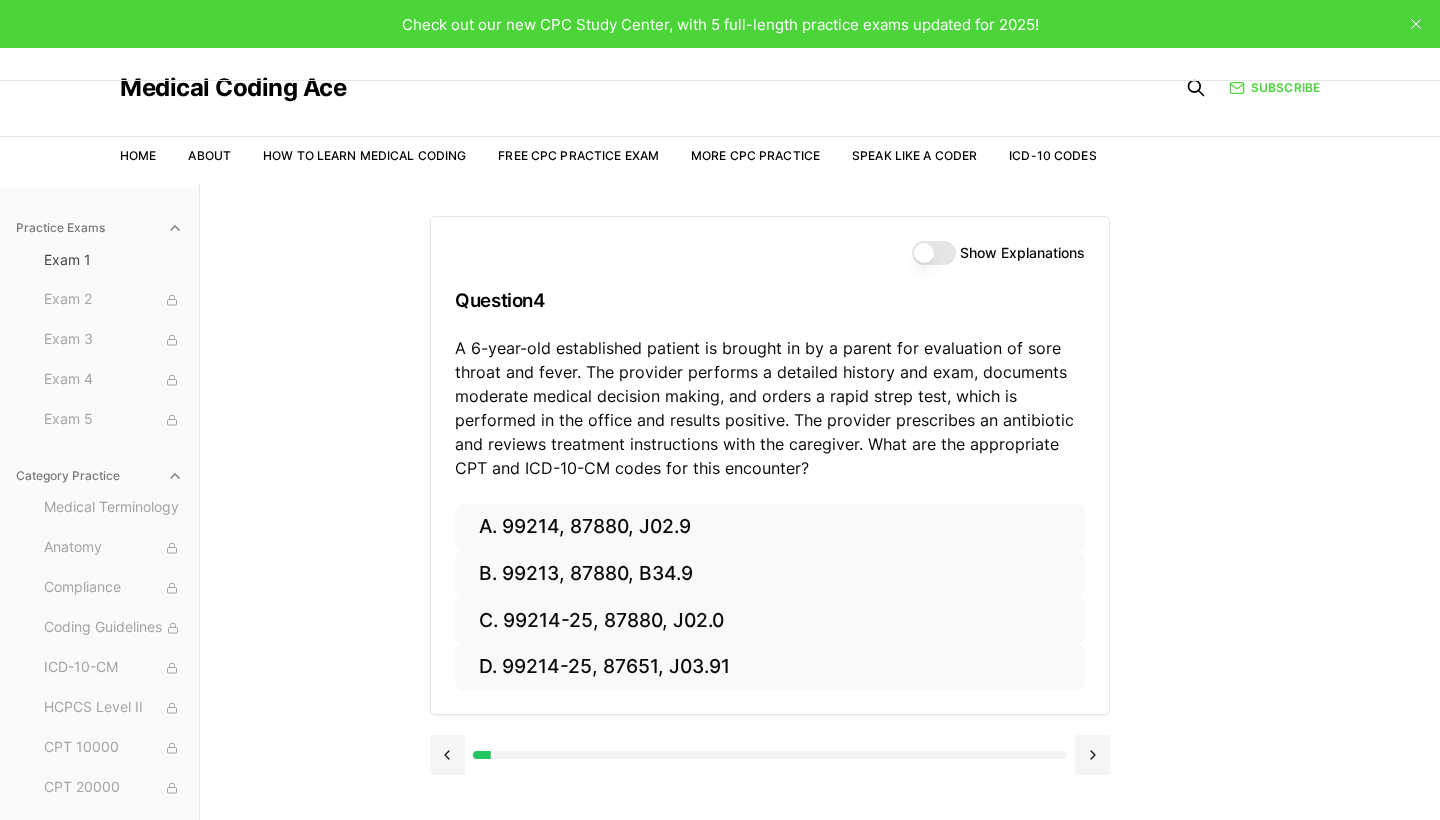 click on "Show Explanations" at bounding box center (934, 253) 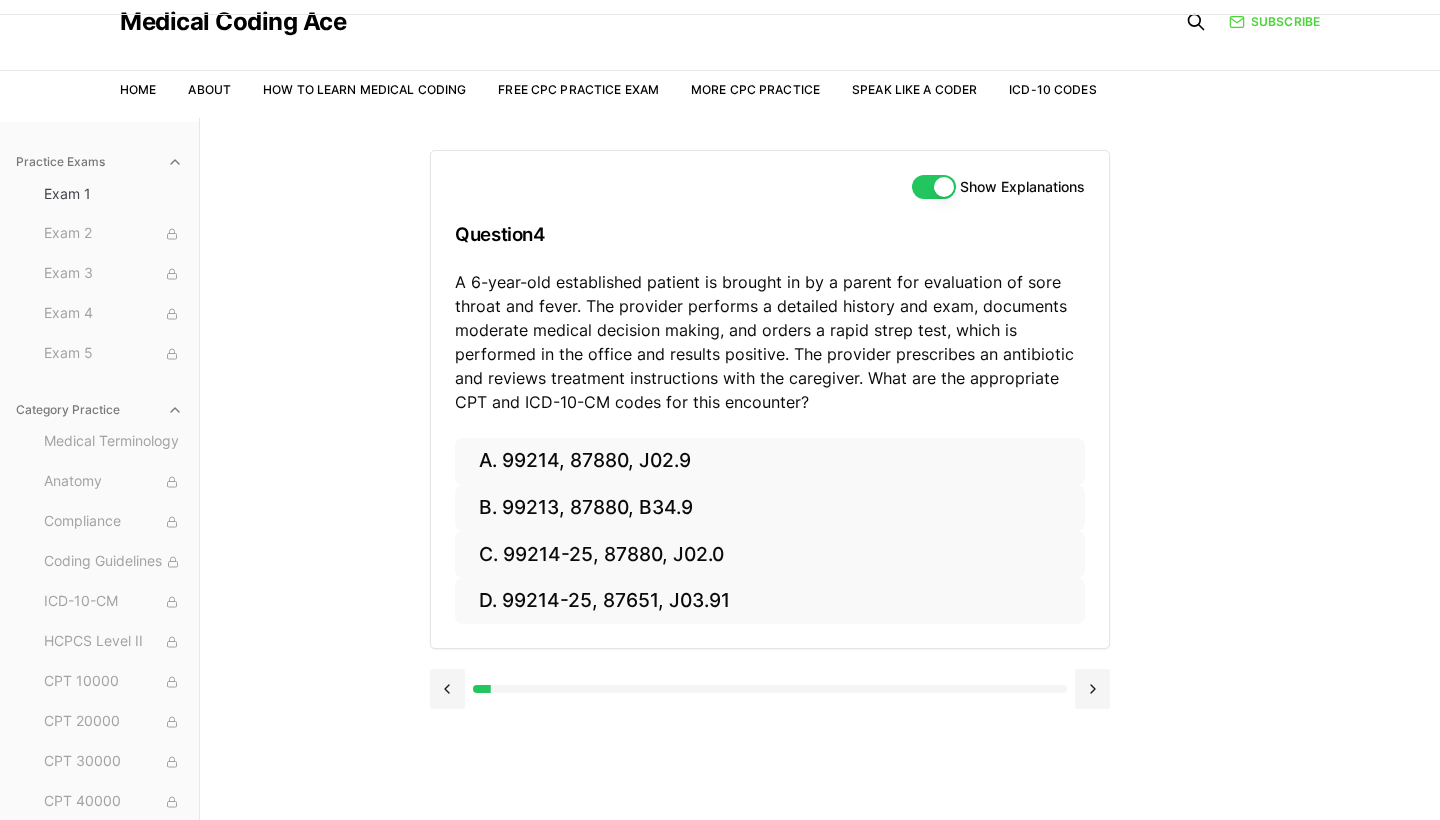 scroll, scrollTop: 65, scrollLeft: 0, axis: vertical 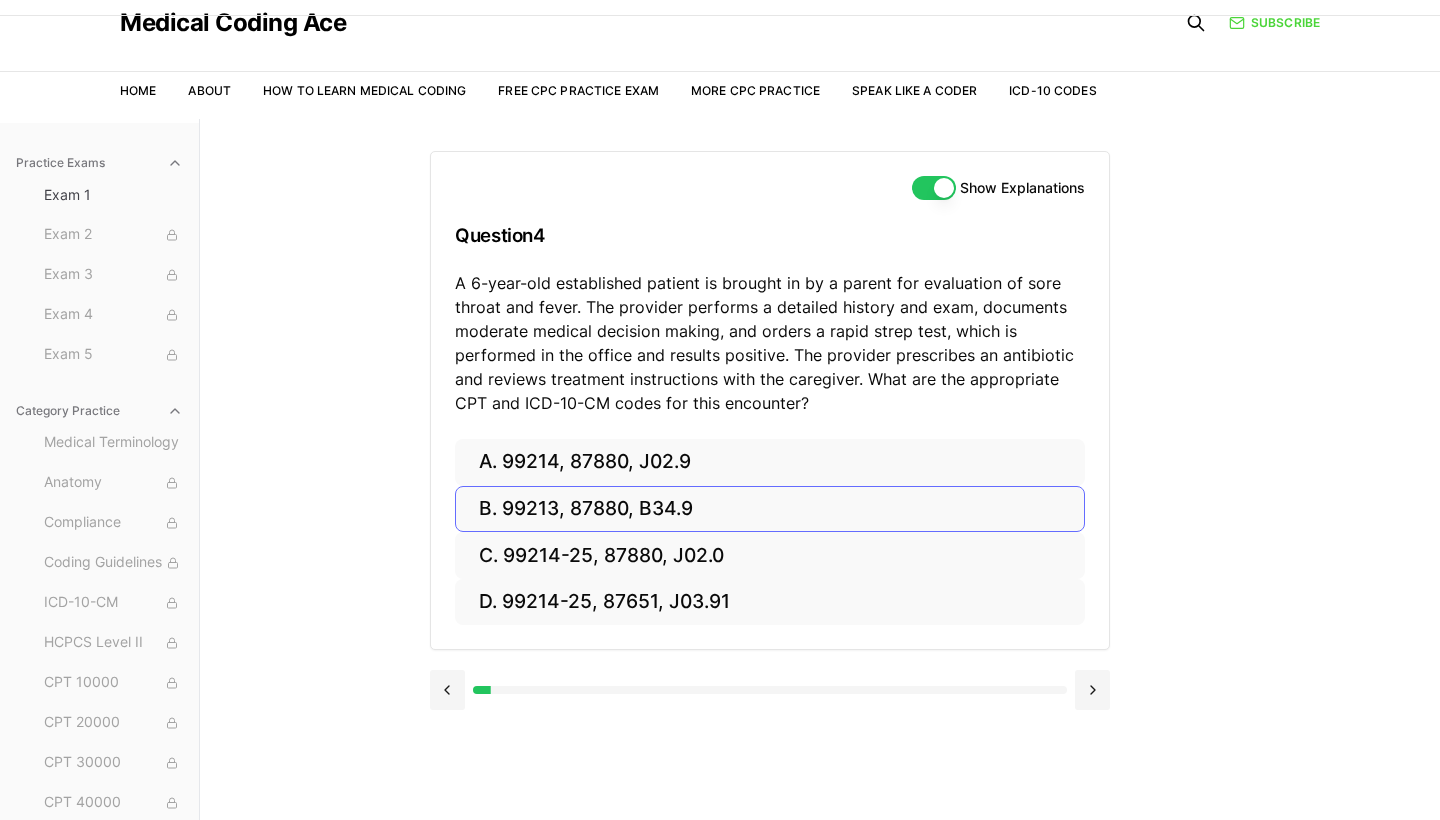 click on "B. 99213, 87880, B34.9" at bounding box center [770, 509] 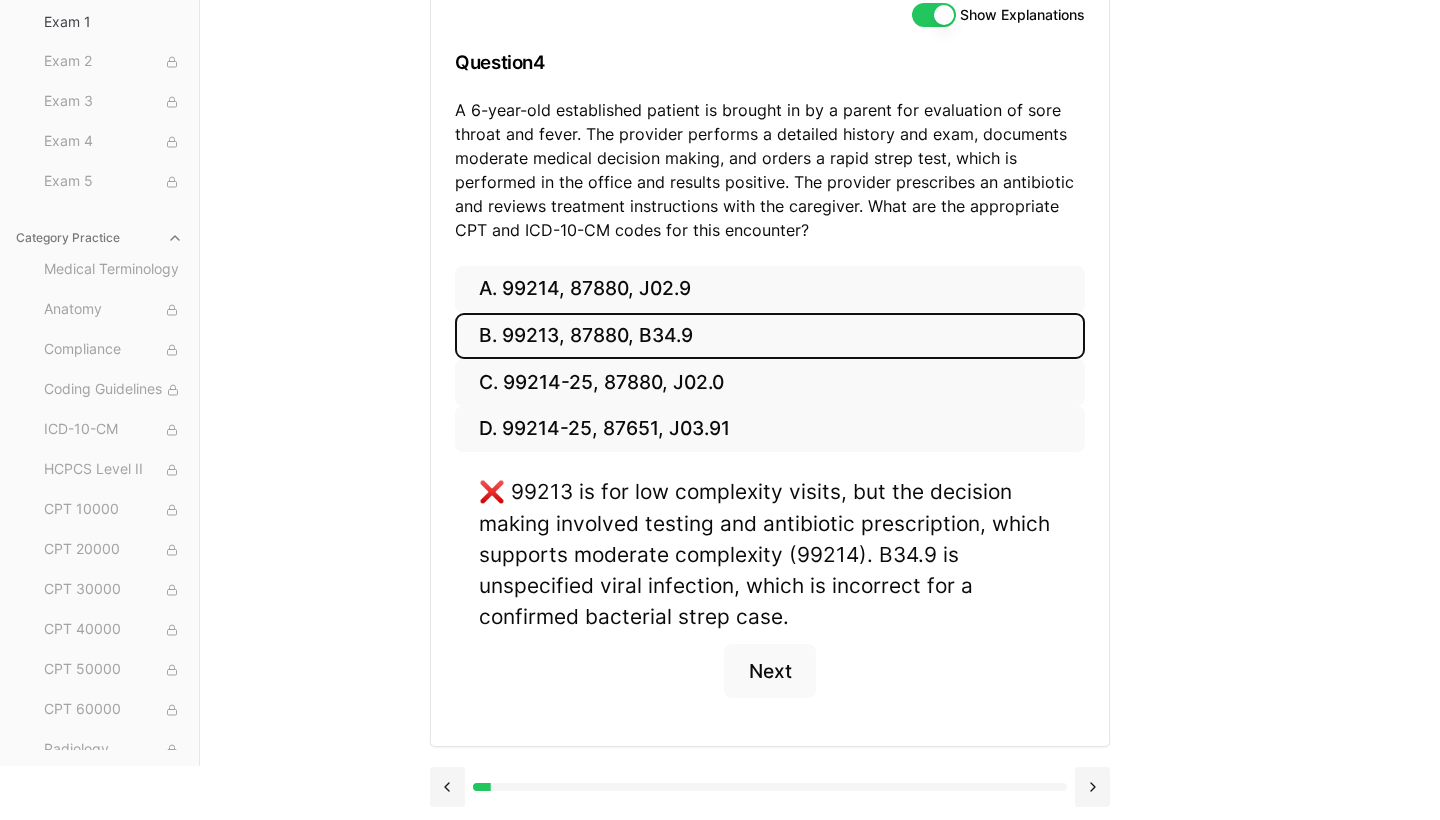 scroll, scrollTop: 237, scrollLeft: 0, axis: vertical 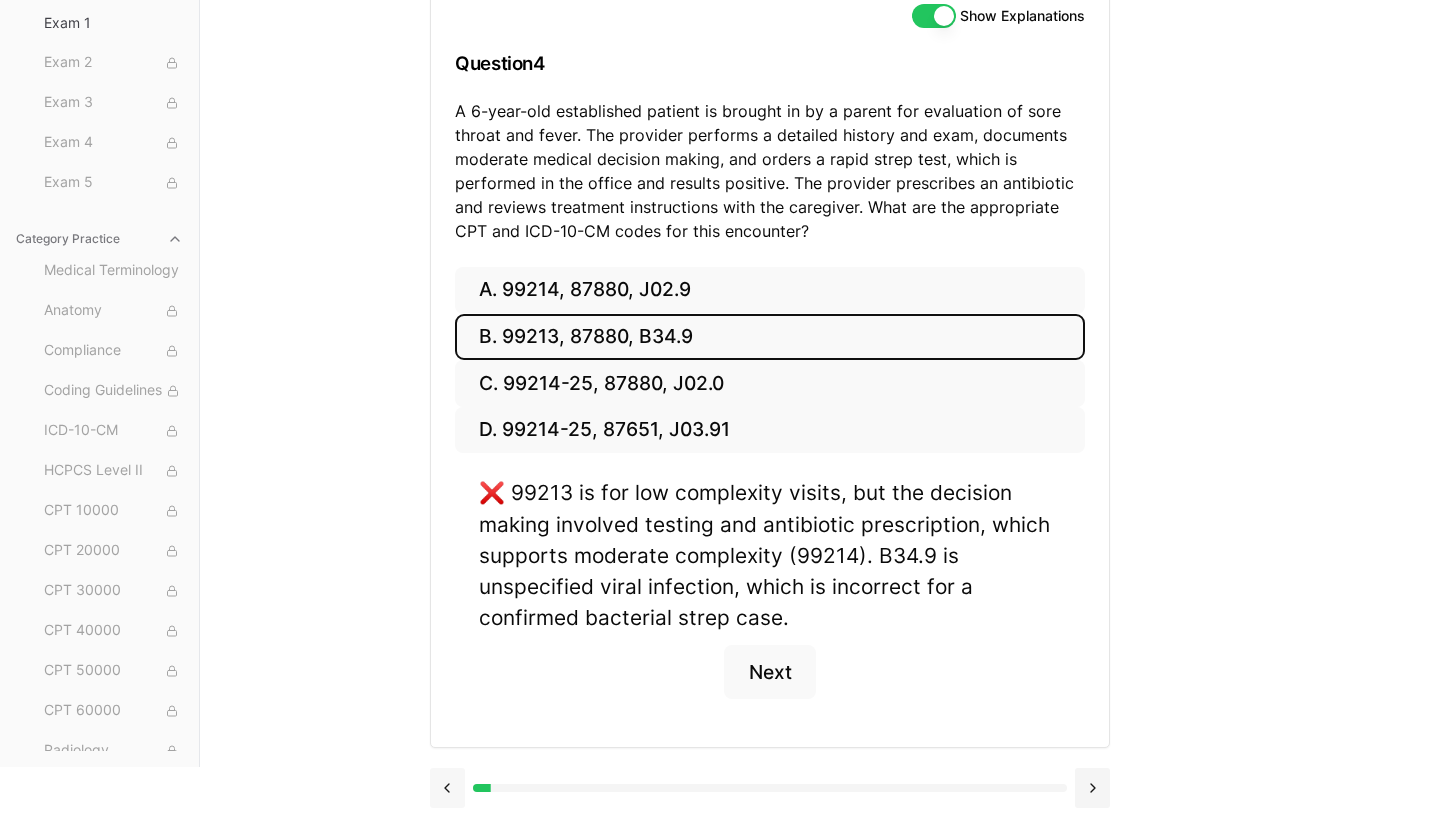 click at bounding box center (447, 788) 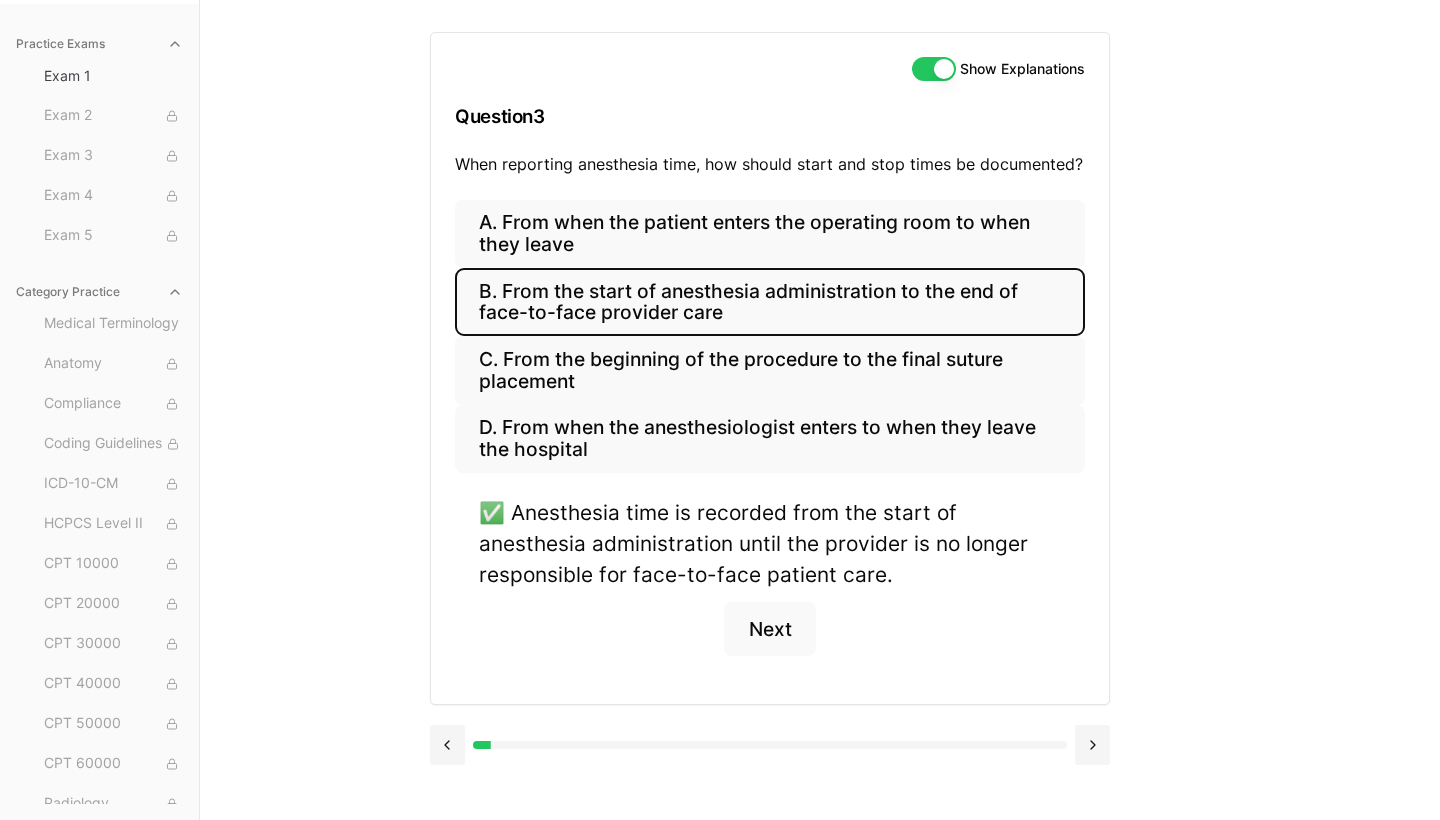 scroll, scrollTop: 184, scrollLeft: 0, axis: vertical 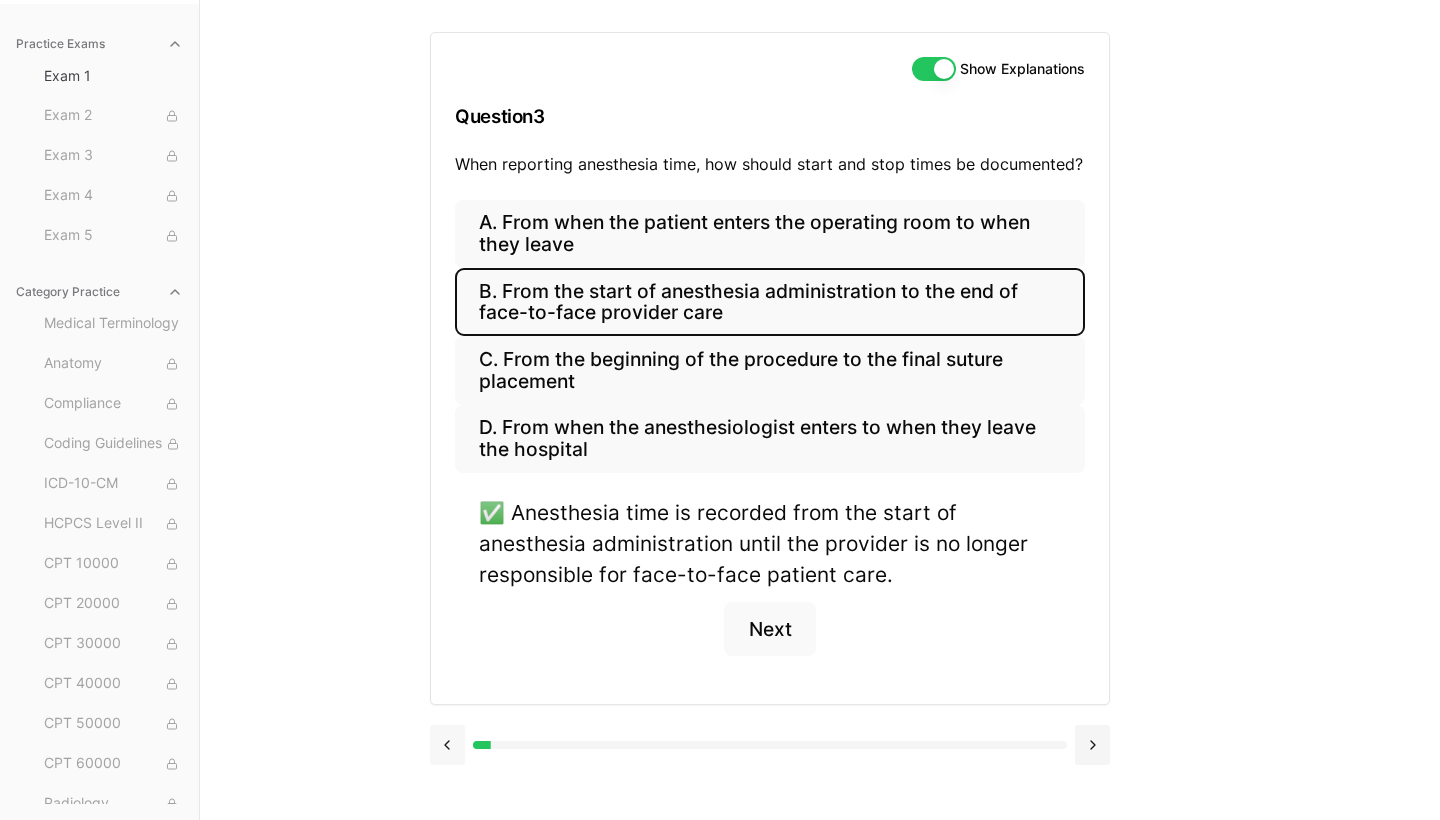 click at bounding box center [447, 745] 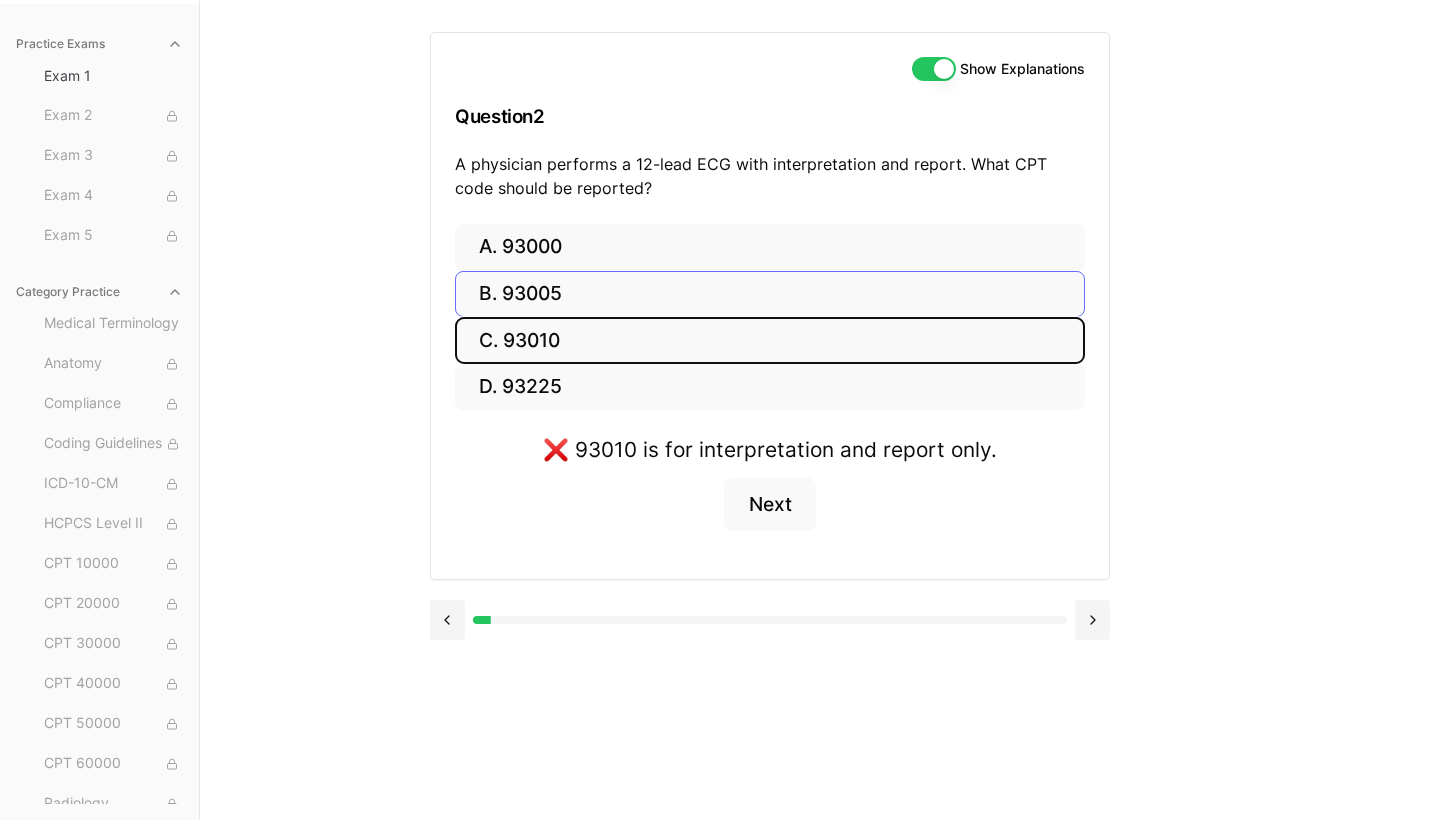 click on "B. 93005" at bounding box center [770, 294] 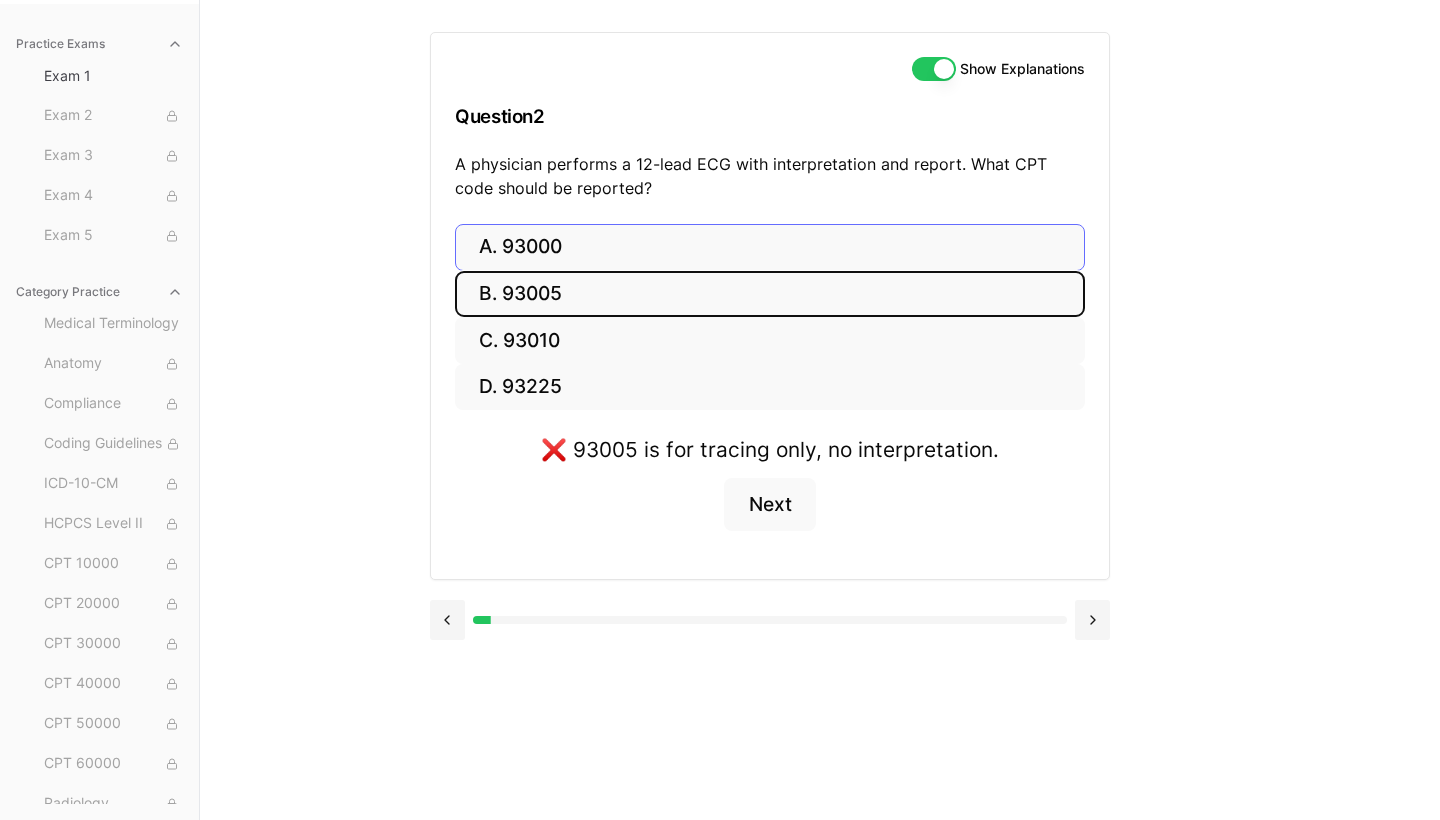 click on "A. 93000" at bounding box center (770, 247) 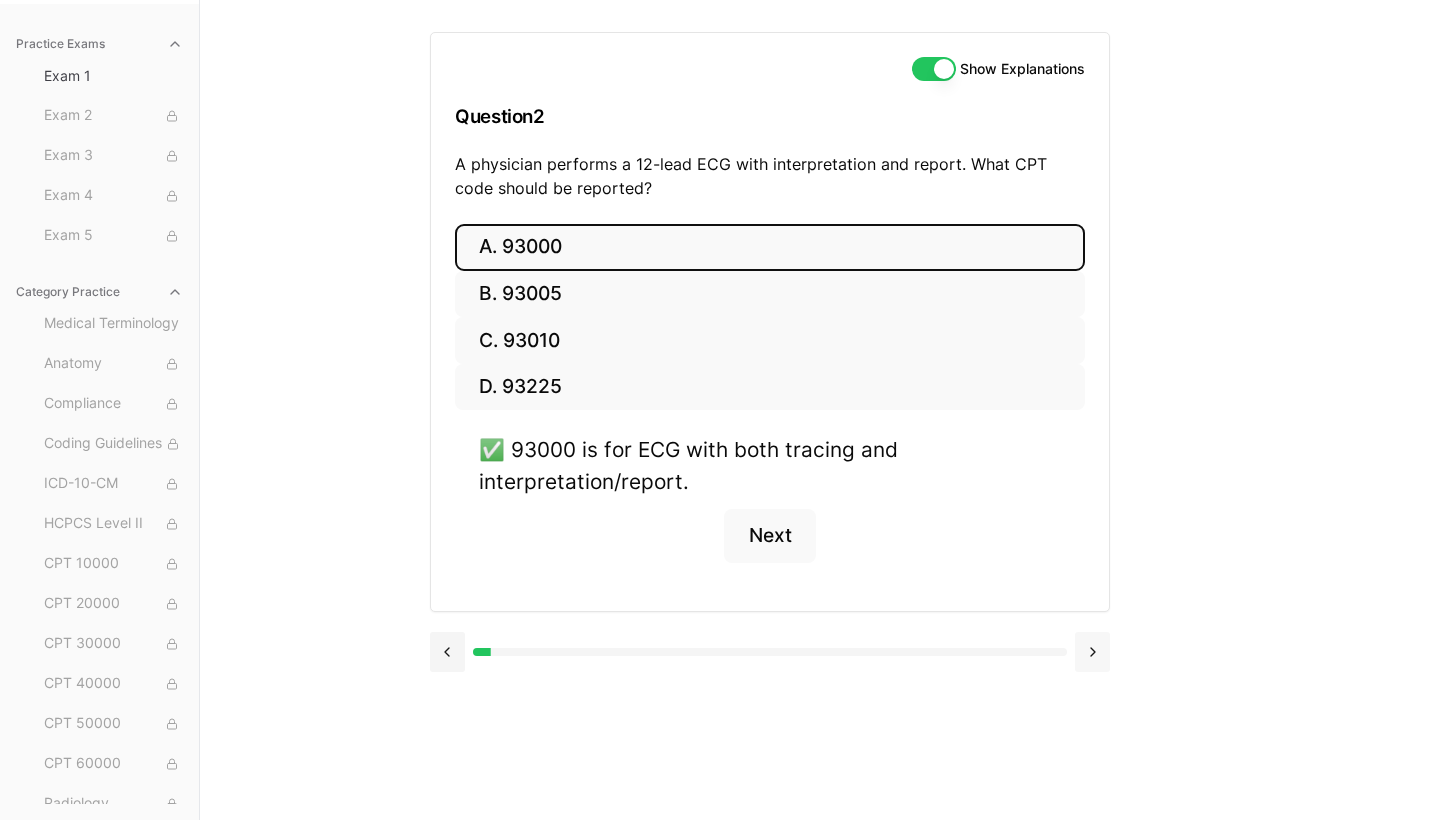 click at bounding box center [1092, 652] 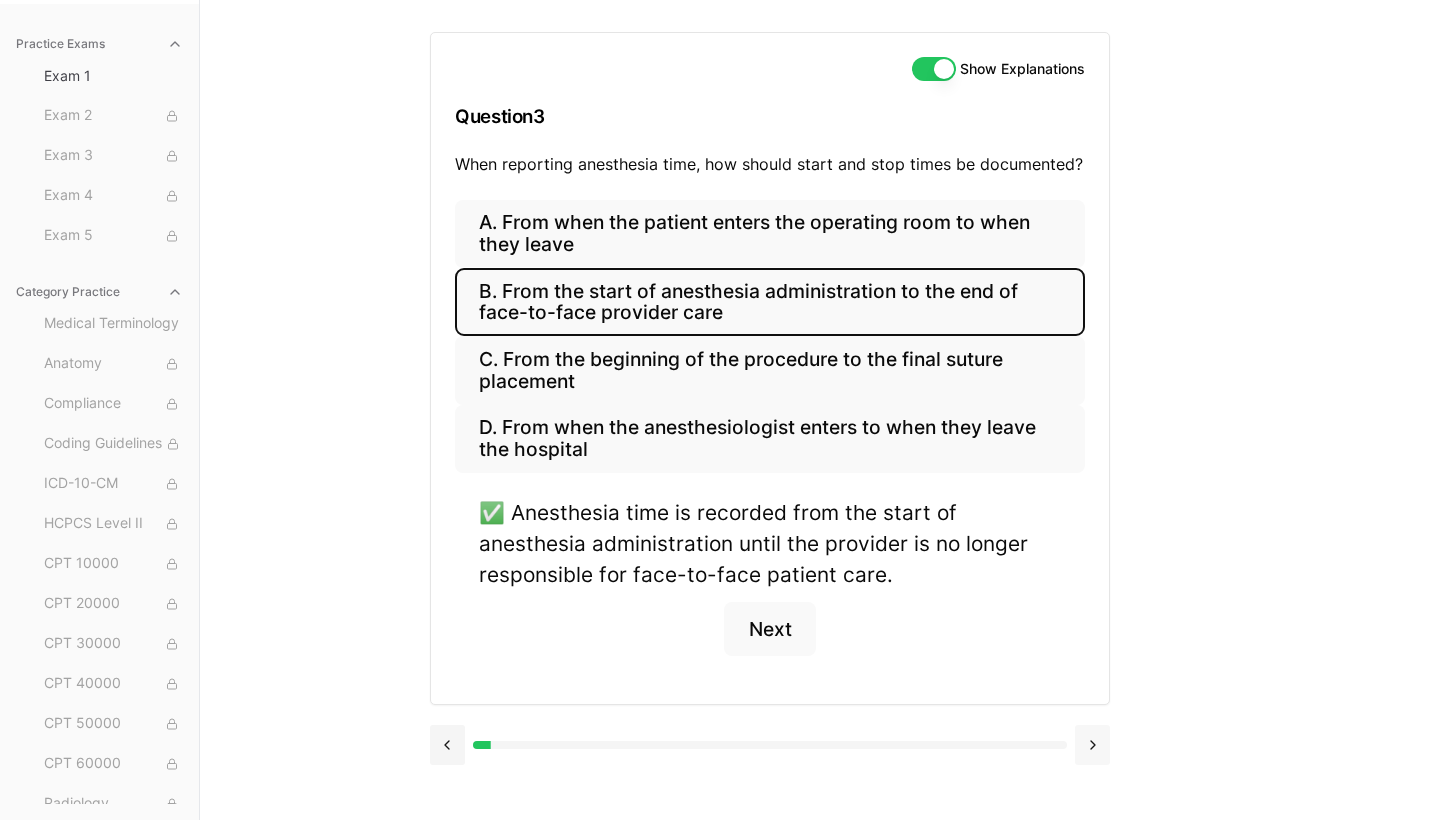 click at bounding box center [1092, 745] 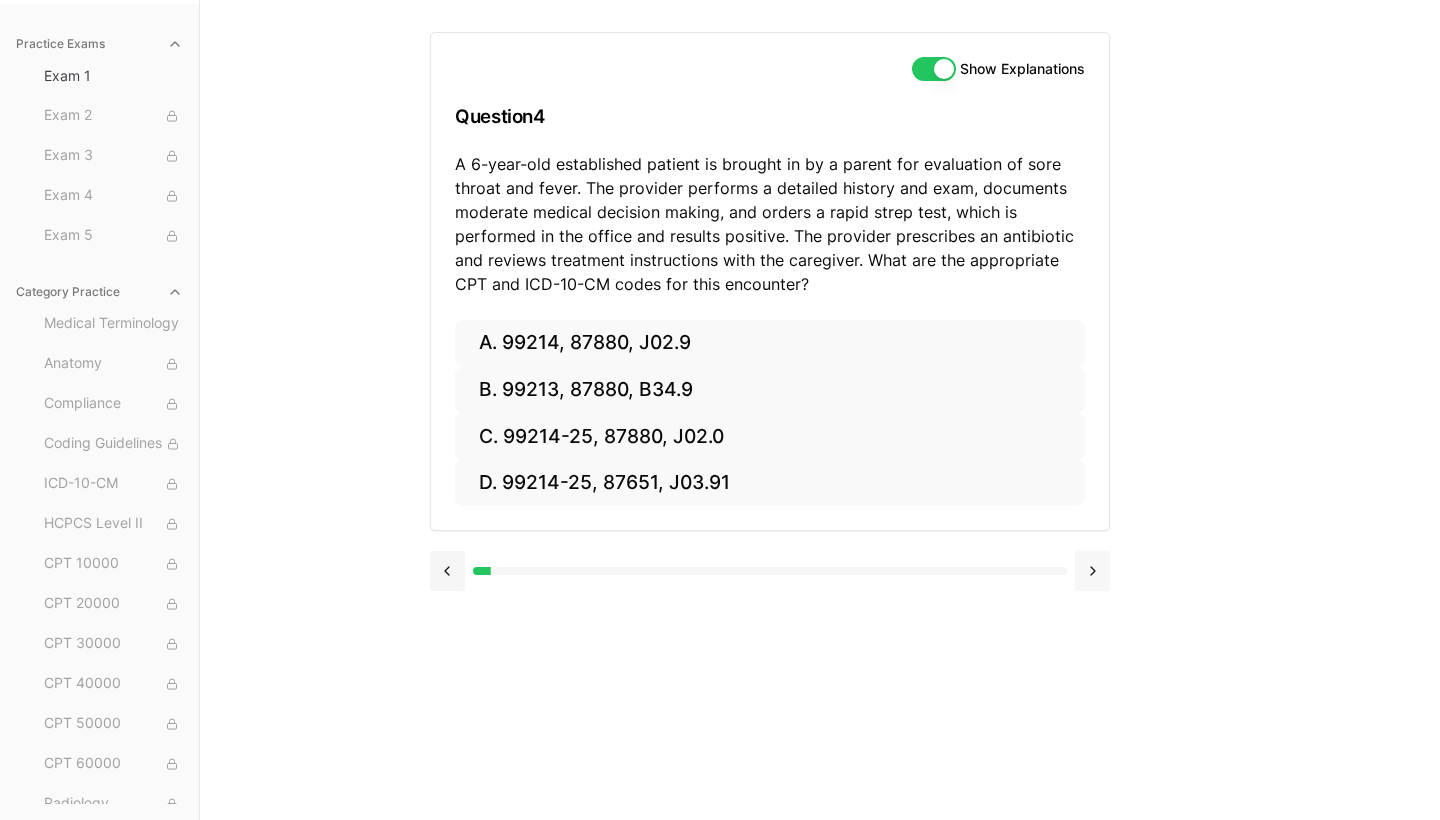 click at bounding box center (1092, 571) 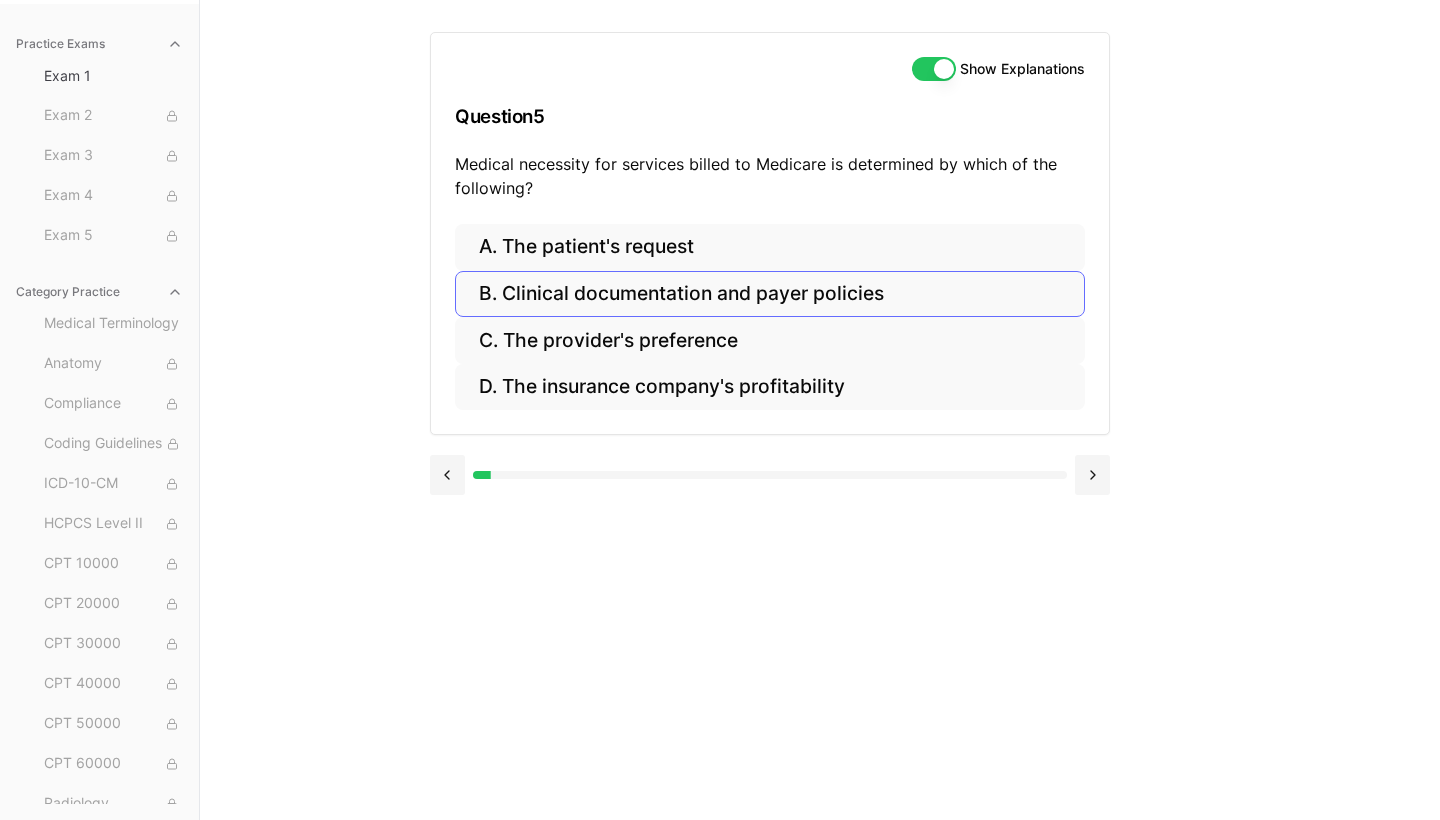 click on "B. Clinical documentation and payer policies" at bounding box center [770, 294] 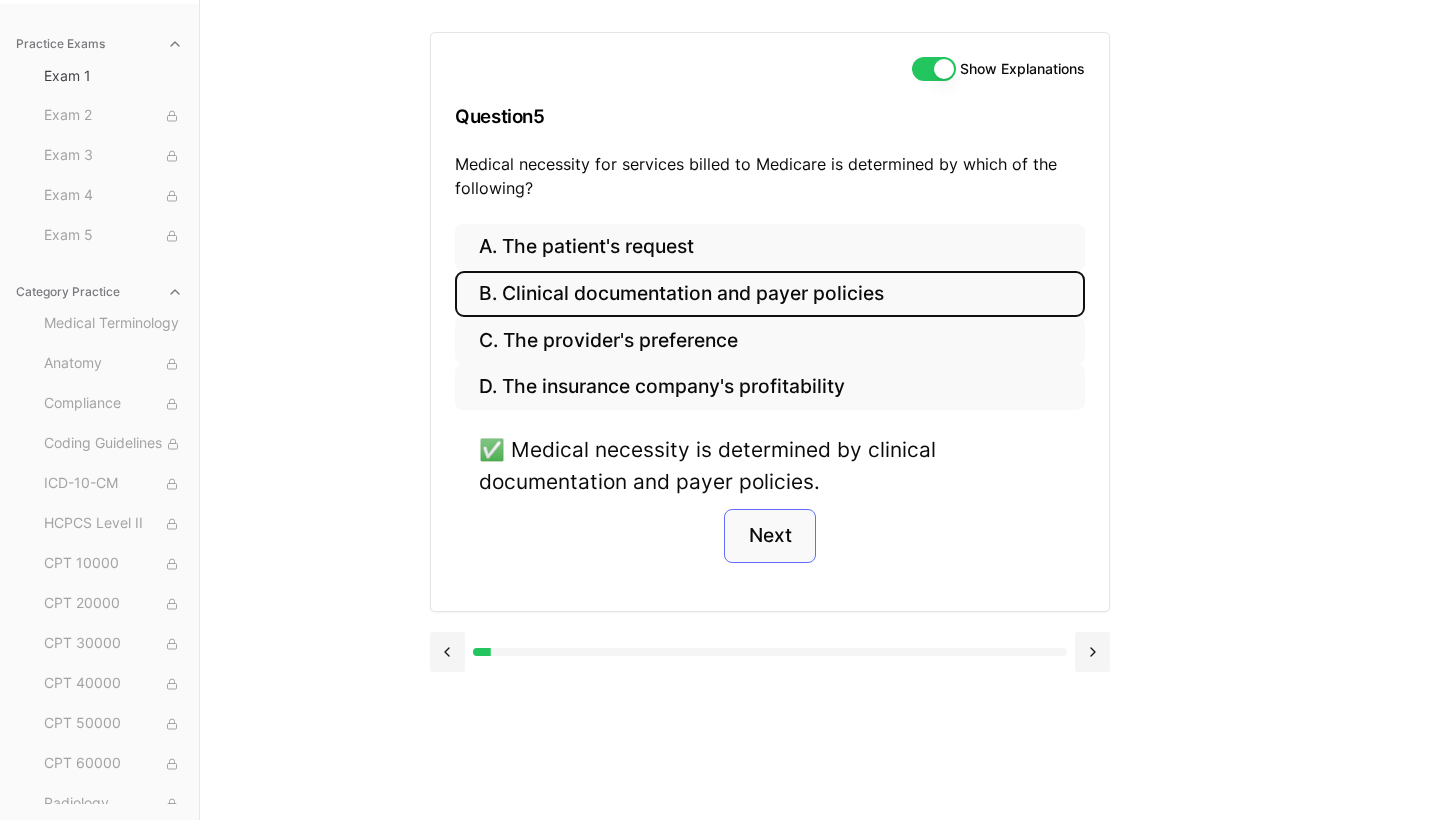 click on "Next" at bounding box center [769, 536] 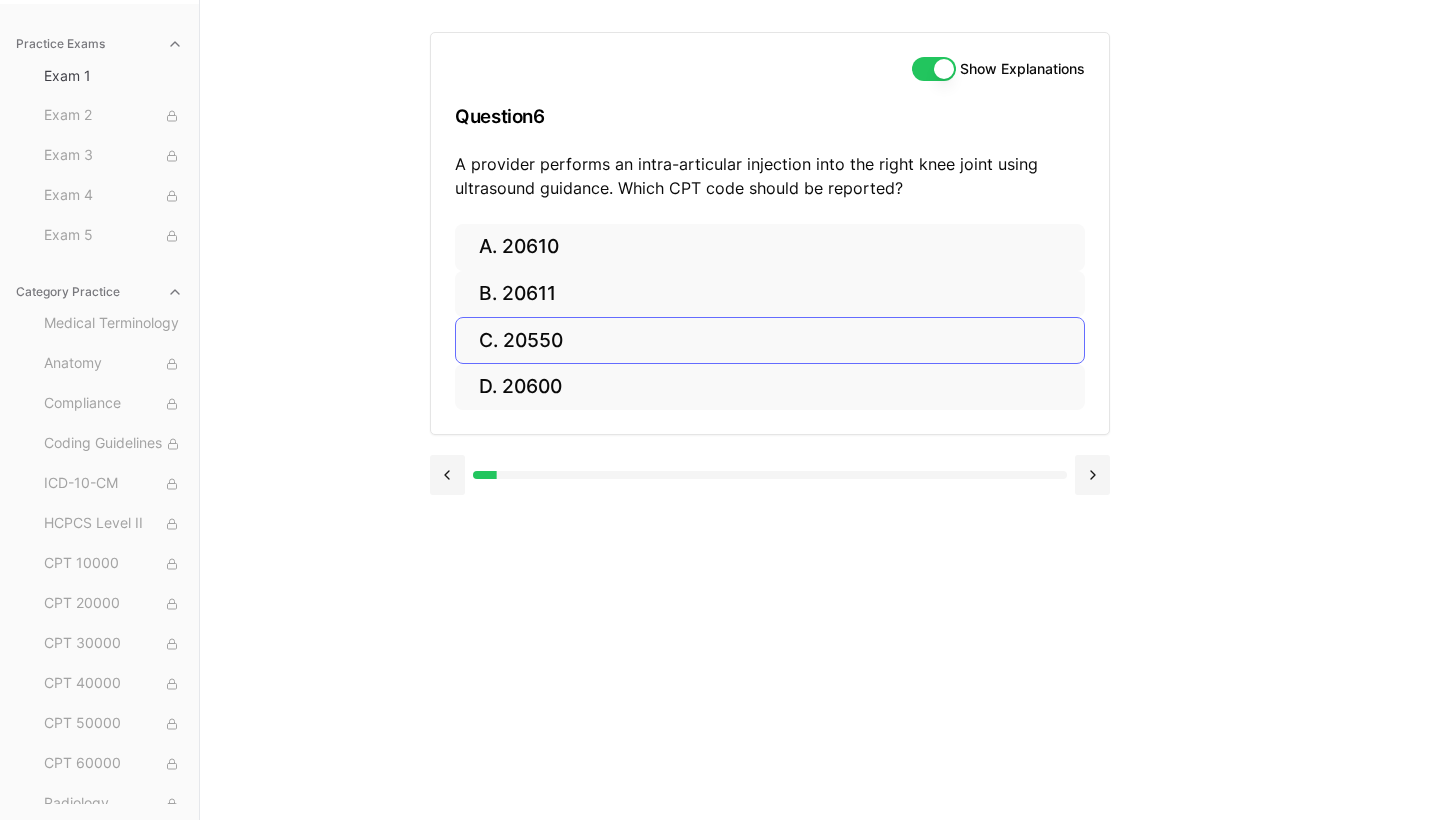 click on "C. 20550" at bounding box center [770, 340] 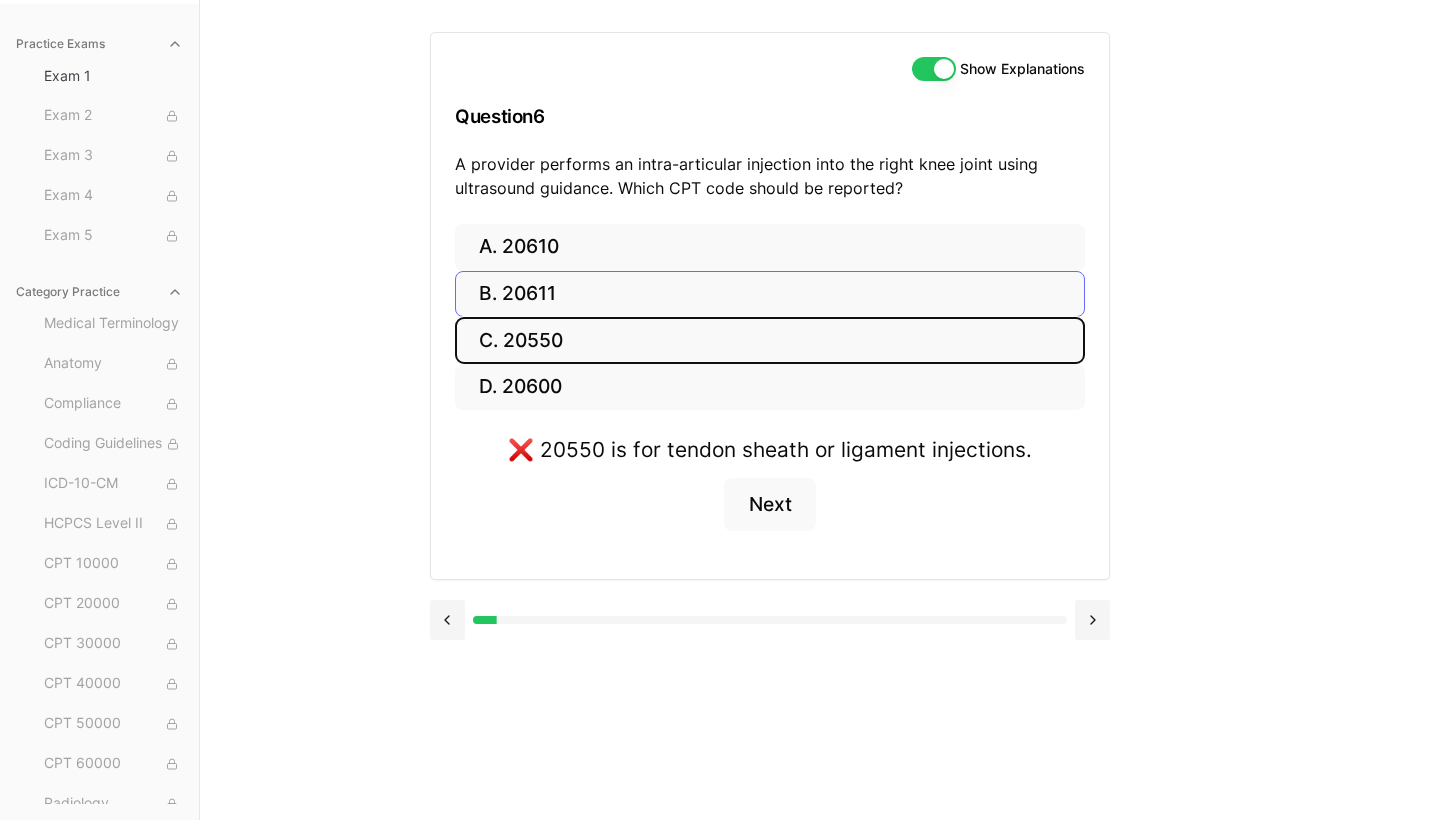 click on "B. 20611" at bounding box center (770, 294) 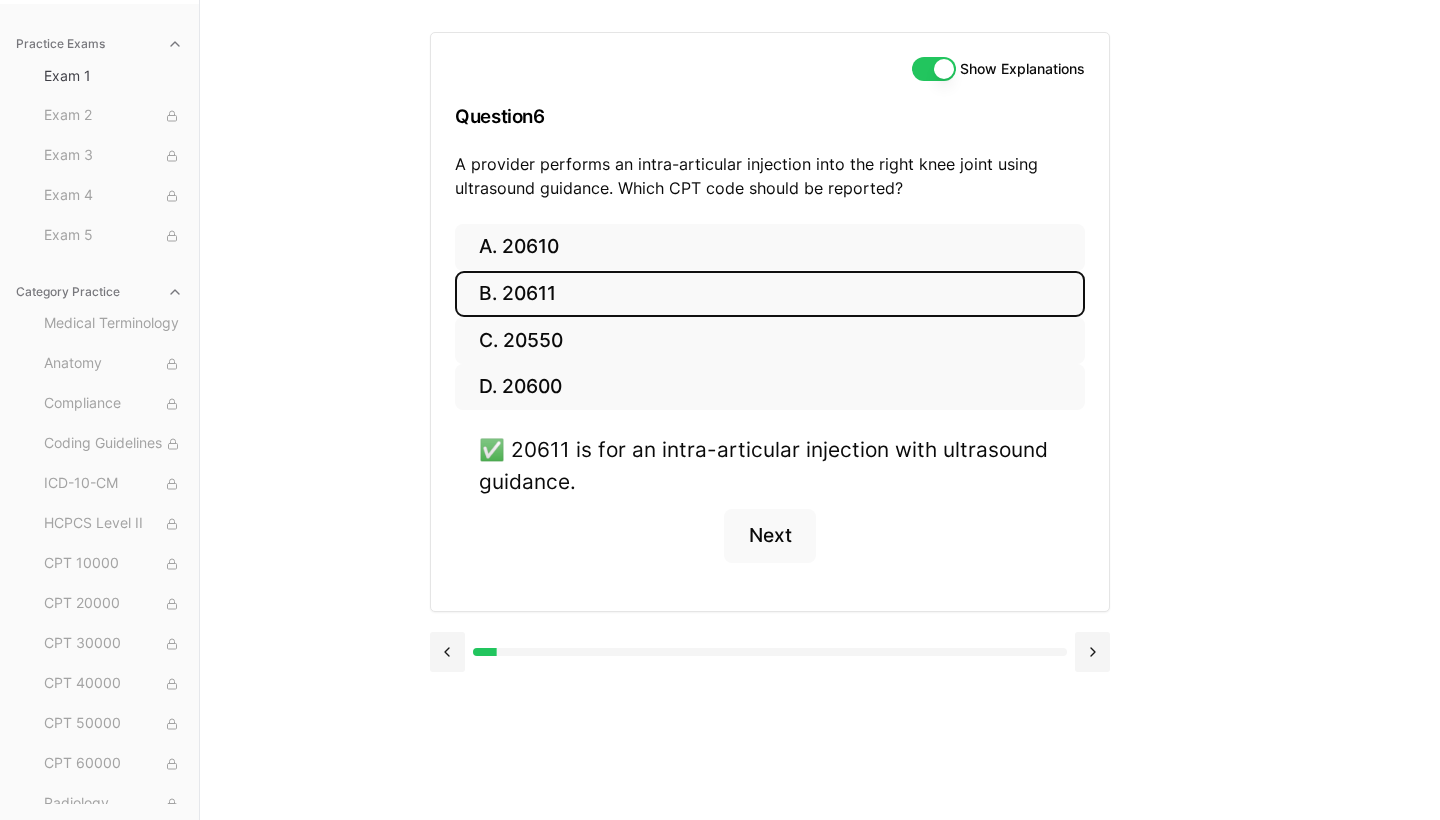 click on "Show Explanations Question  6 A provider performs an intra-articular injection into the right knee joint using ultrasound guidance. Which CPT code should be reported?" at bounding box center [770, 128] 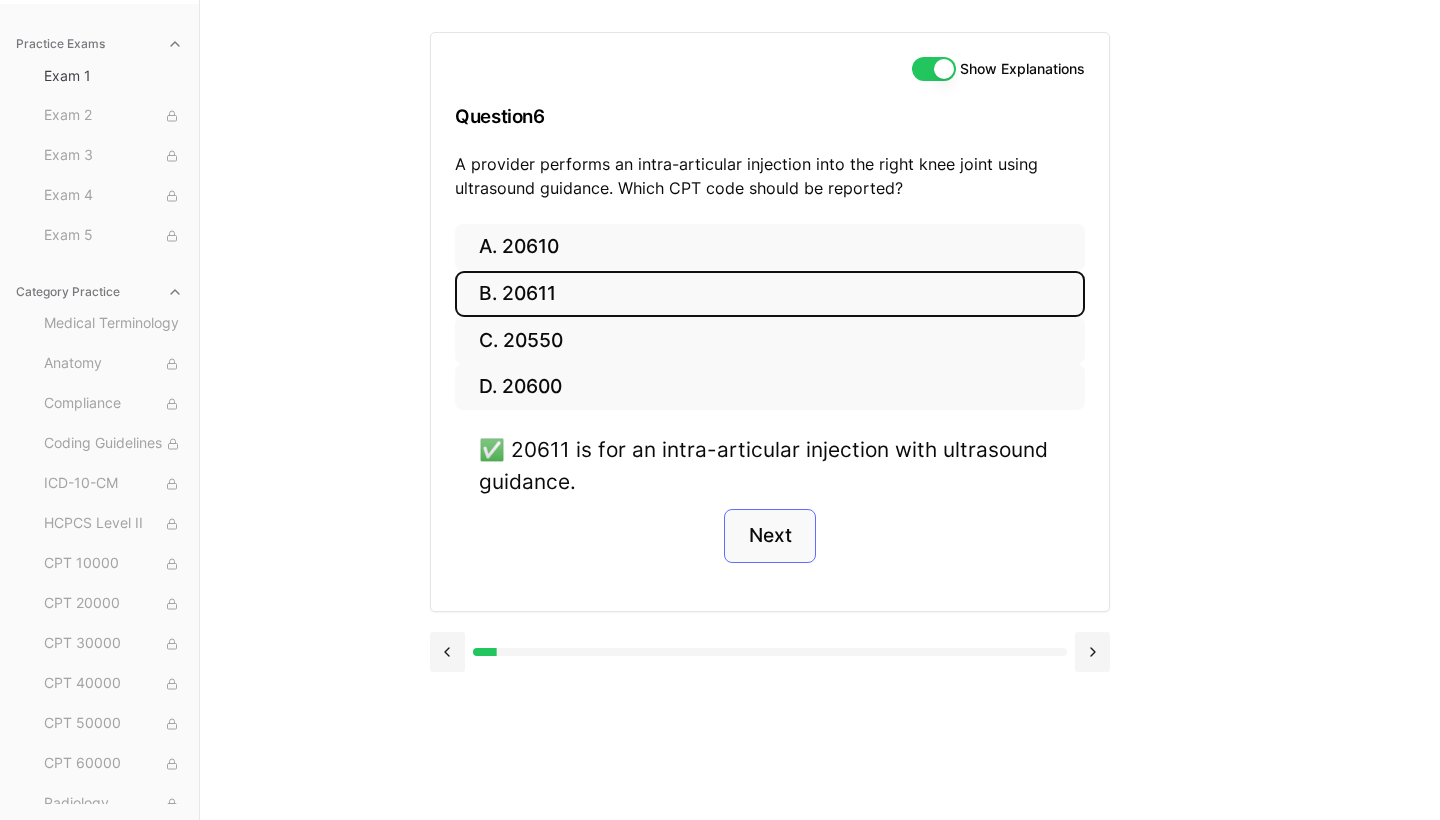 click on "Next" at bounding box center (769, 536) 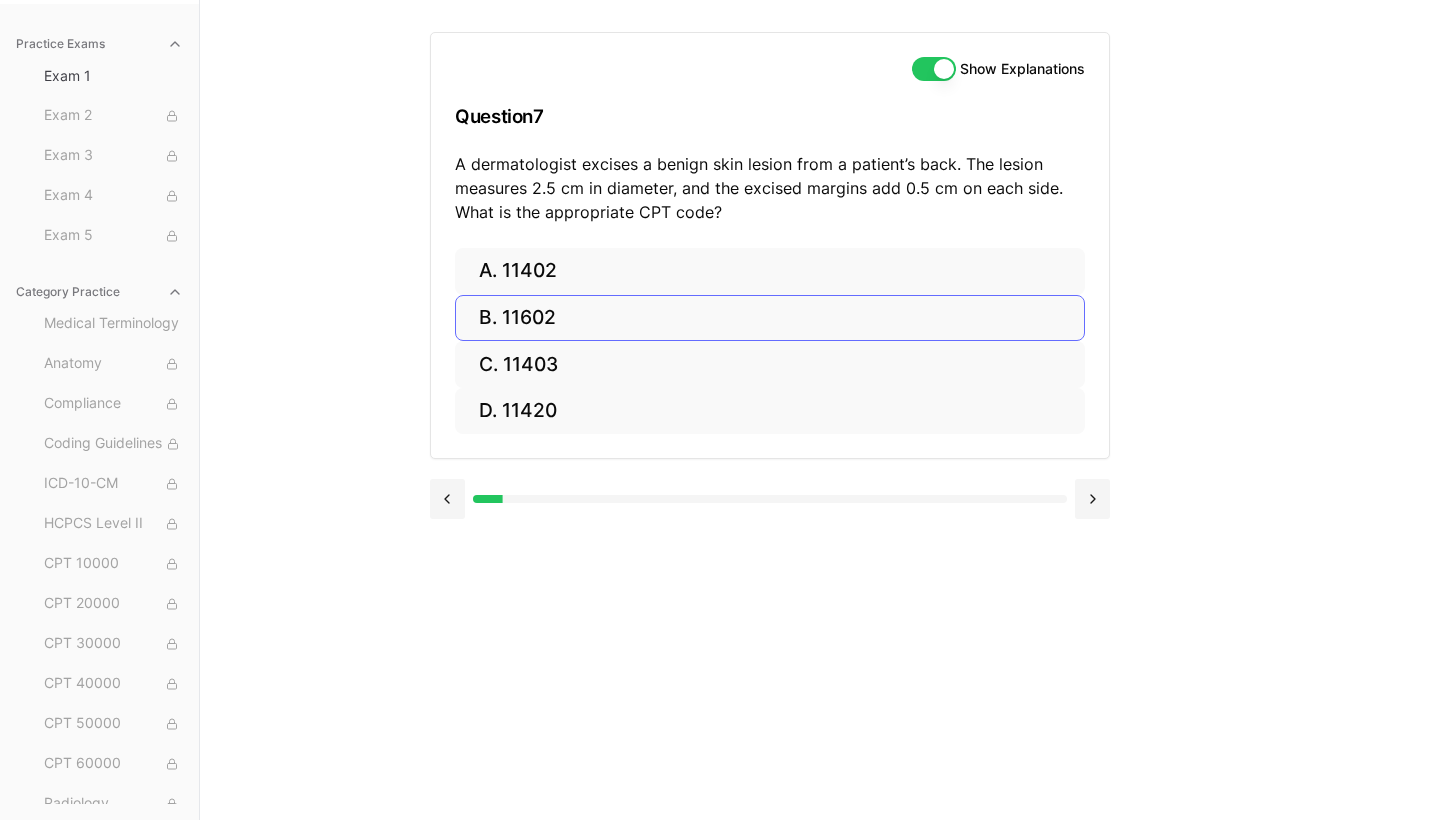 click on "B. 11602" at bounding box center [770, 318] 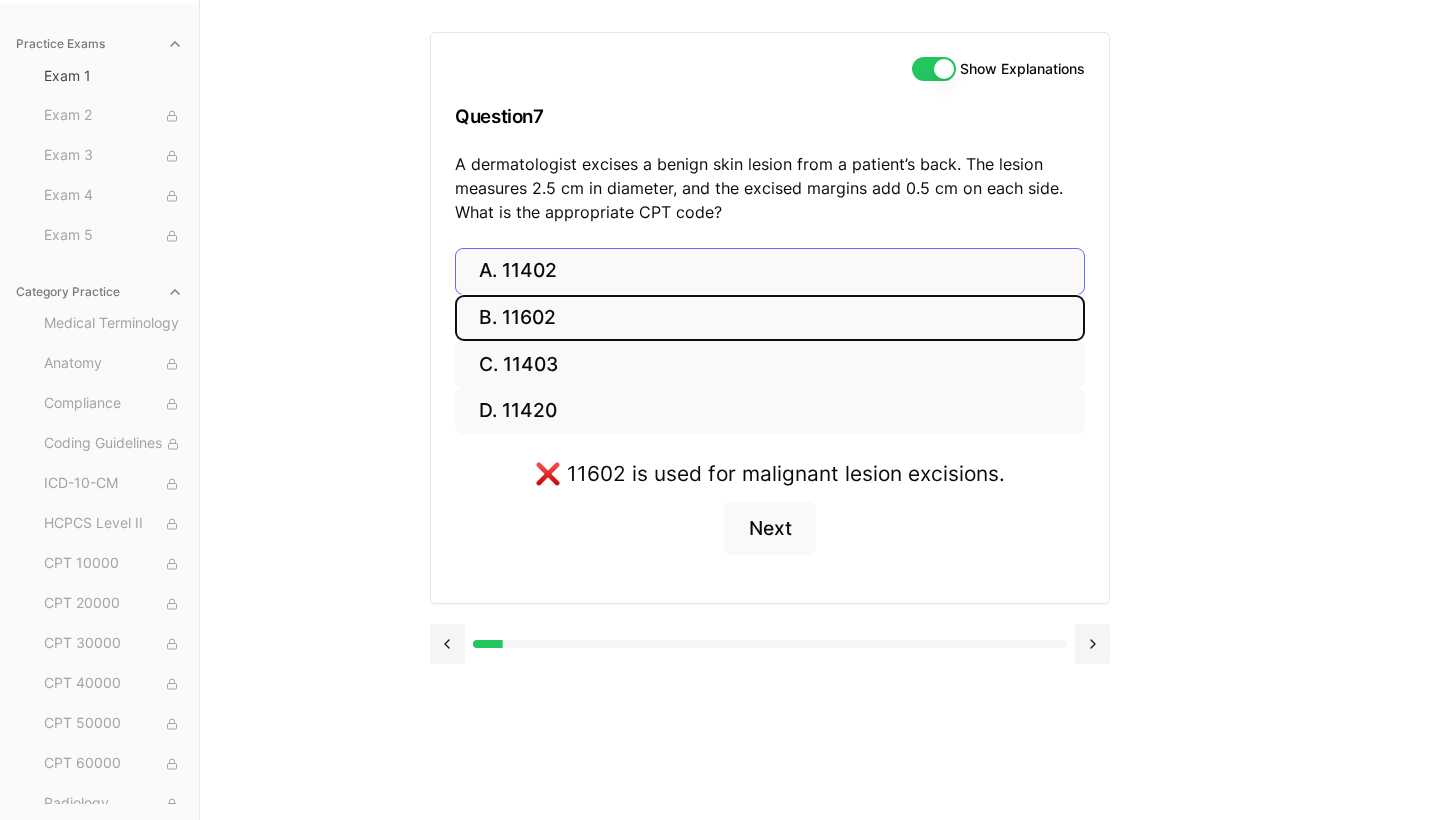 click on "A. 11402" at bounding box center [770, 271] 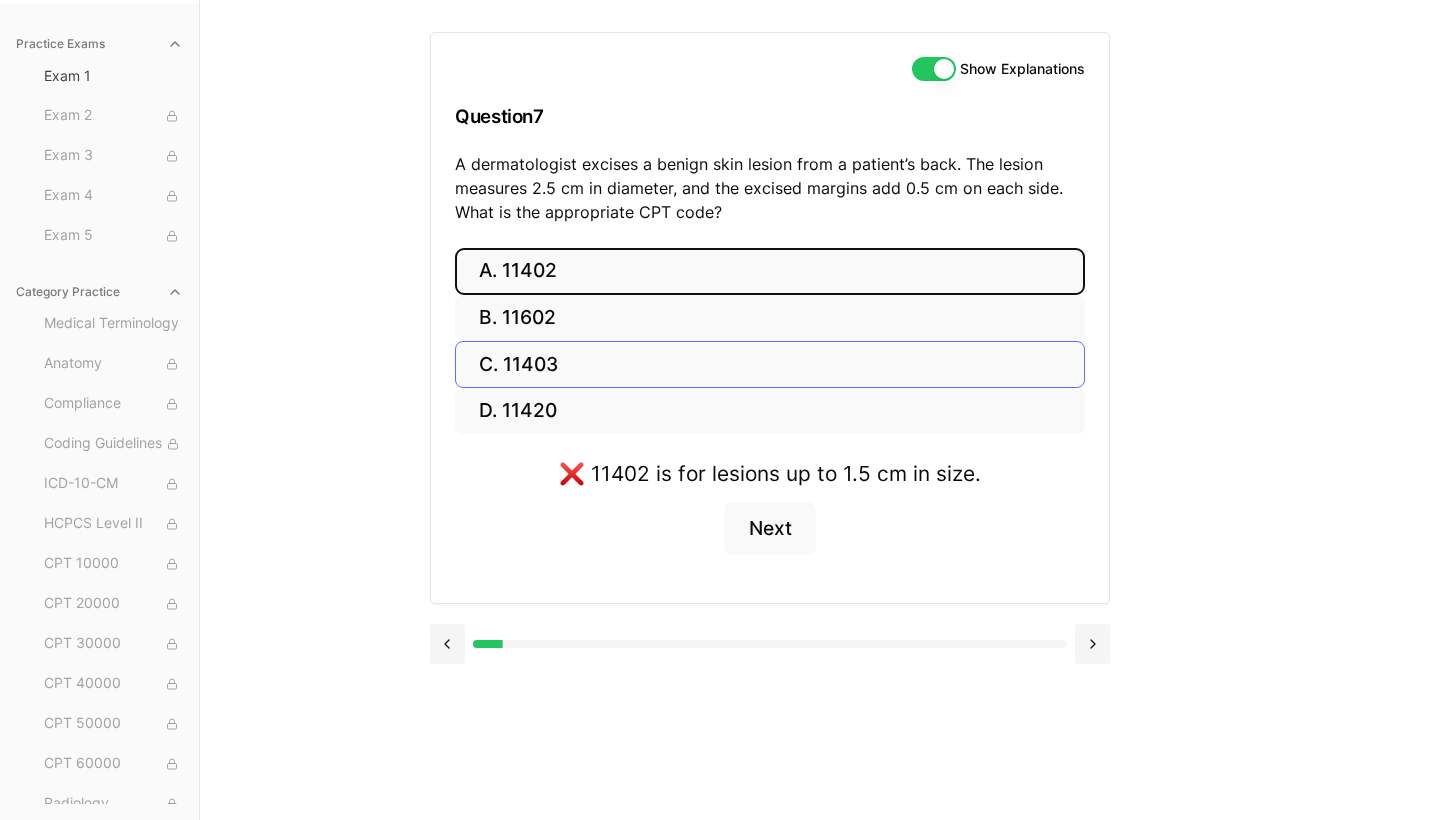 click on "C. 11403" at bounding box center [770, 364] 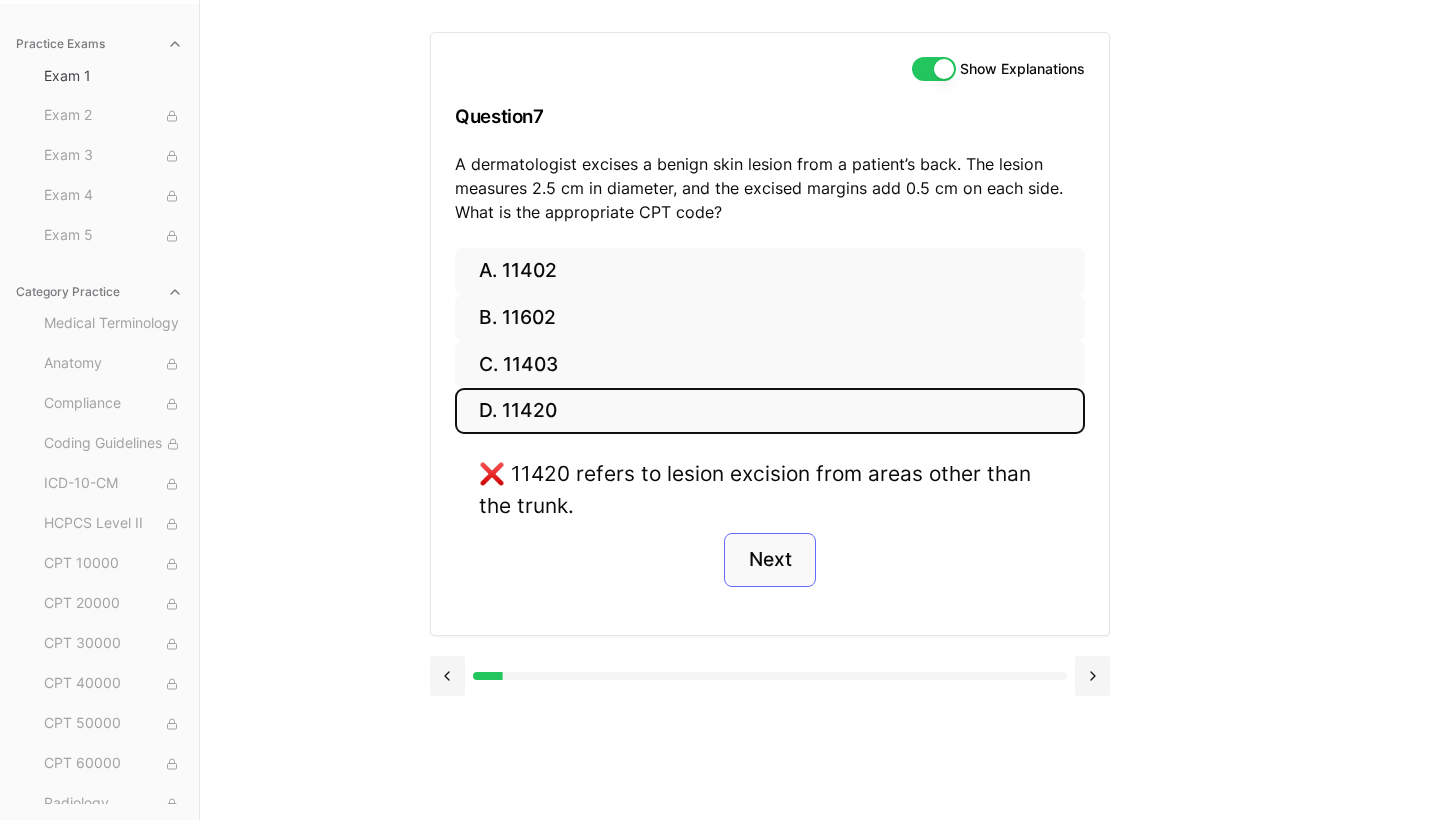 click on "Next" at bounding box center [769, 560] 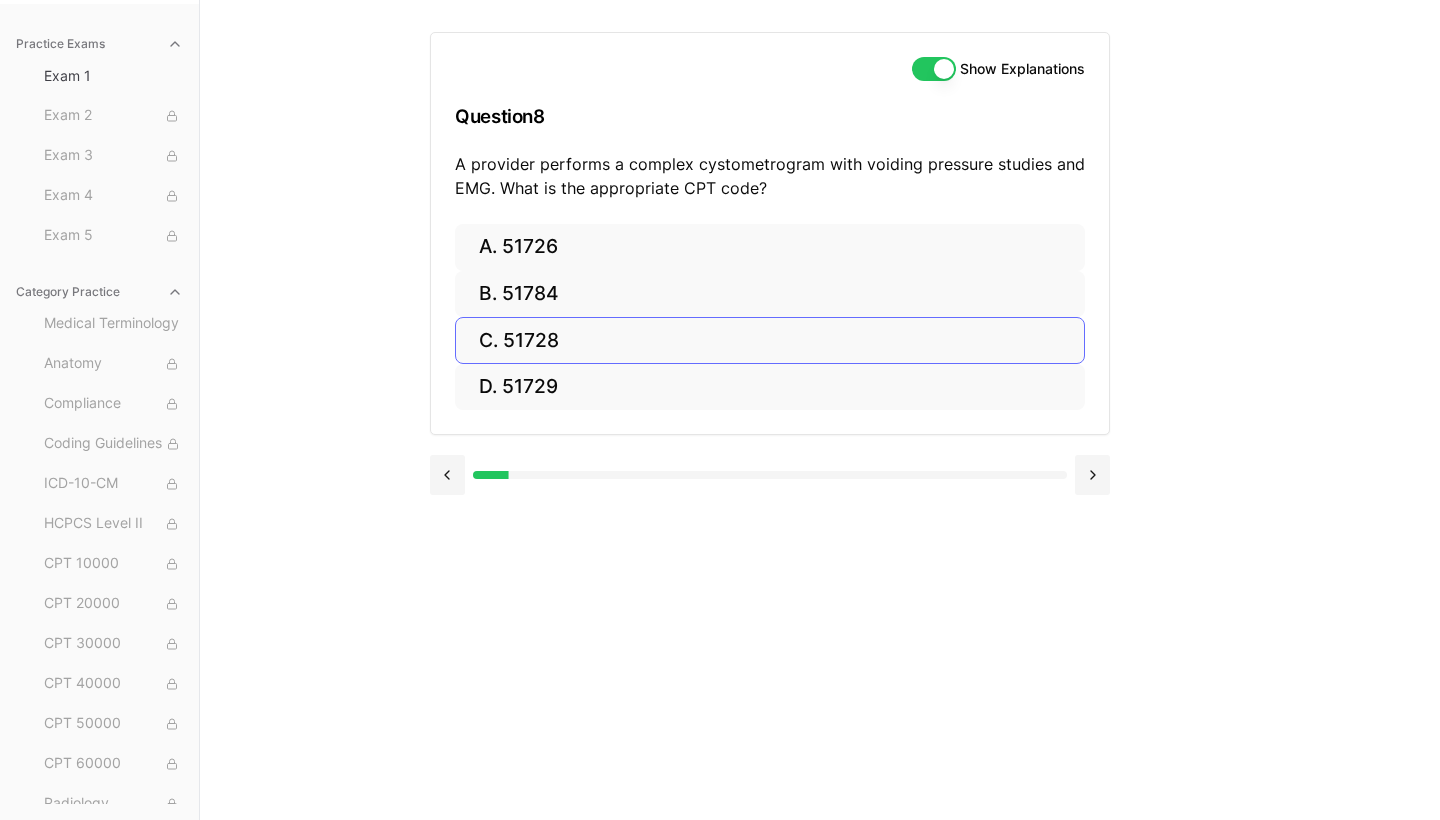 click on "C. 51728" at bounding box center (770, 340) 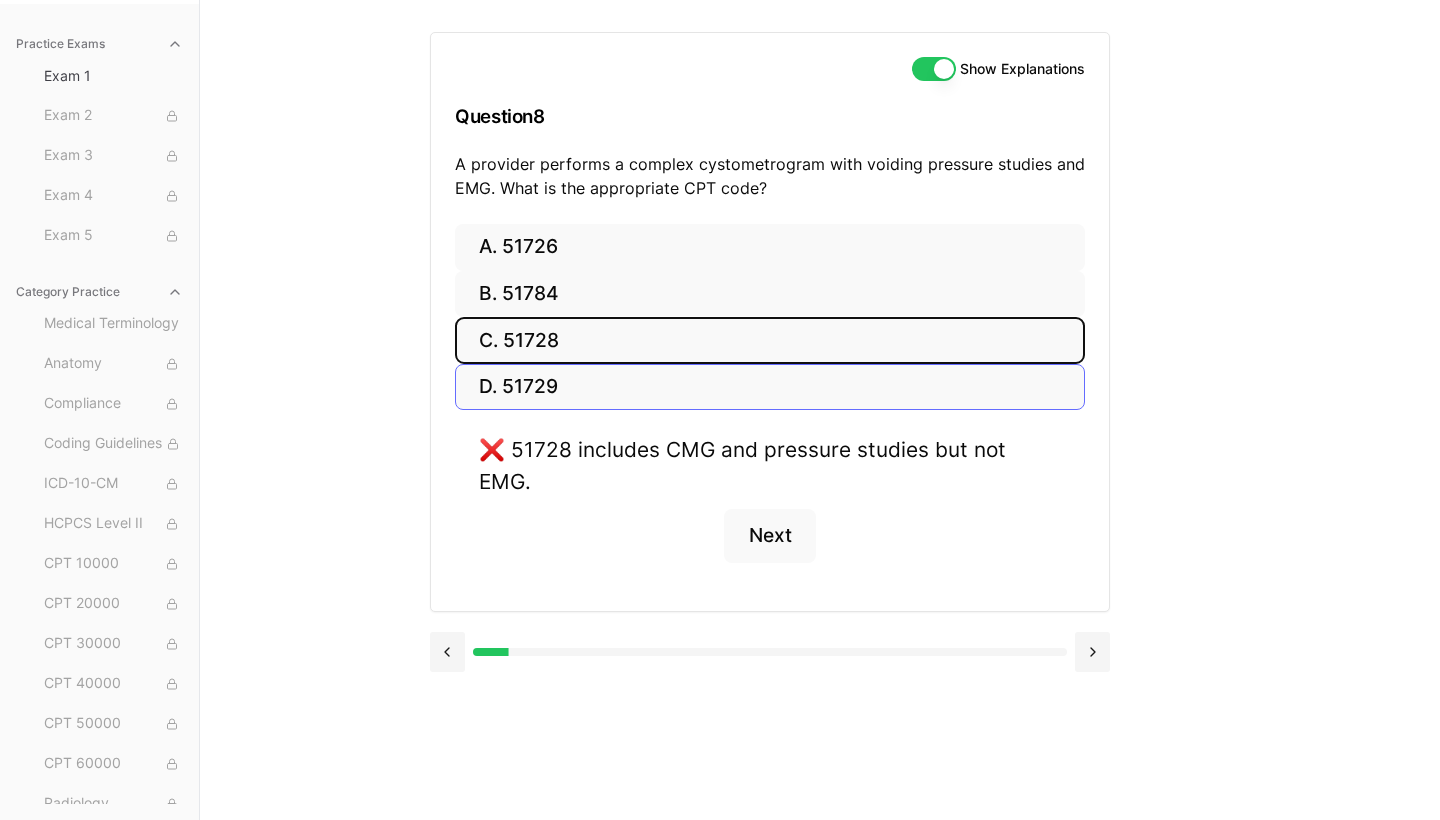 click on "D. 51729" at bounding box center [770, 387] 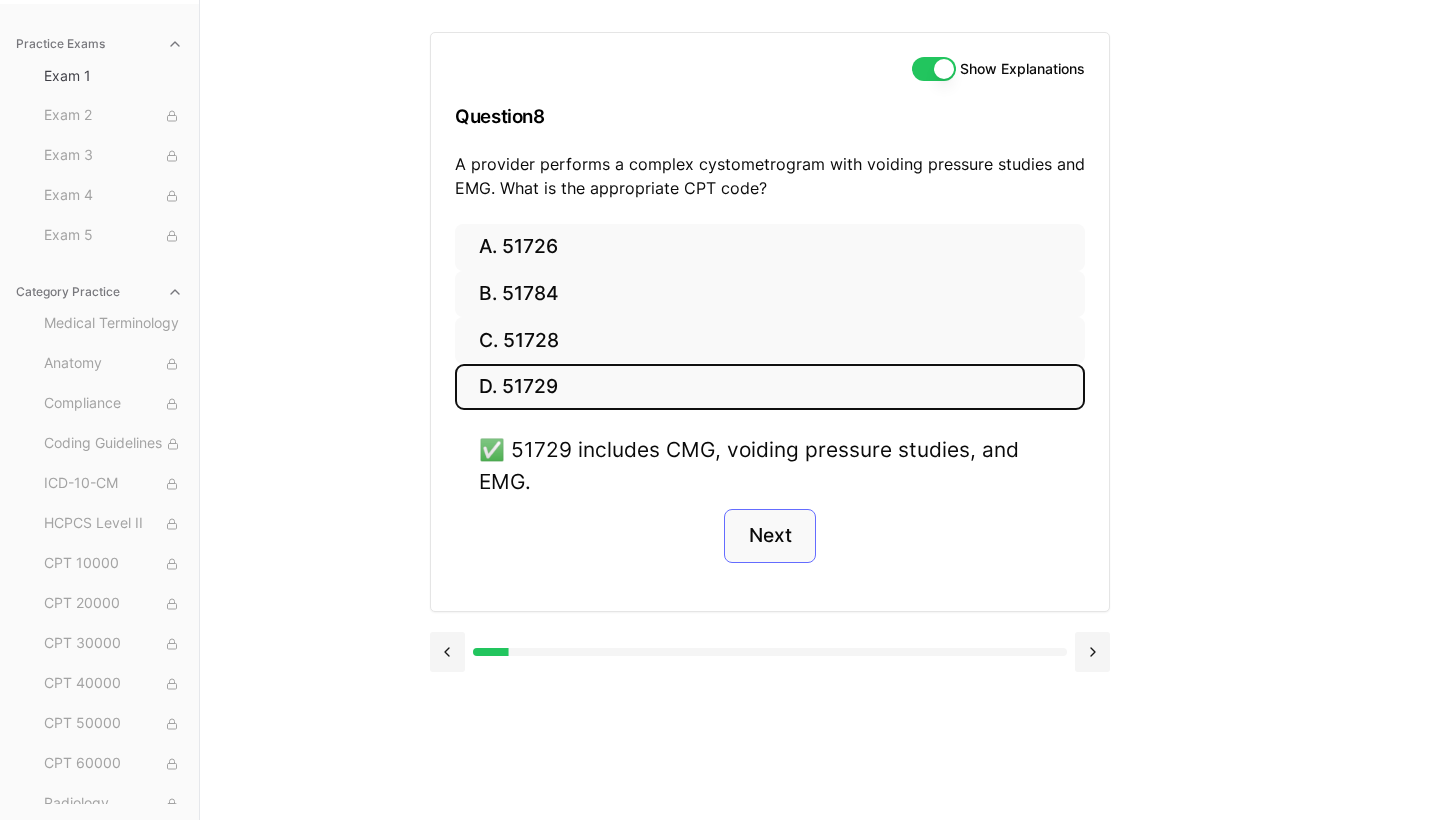 click on "Next" at bounding box center (769, 536) 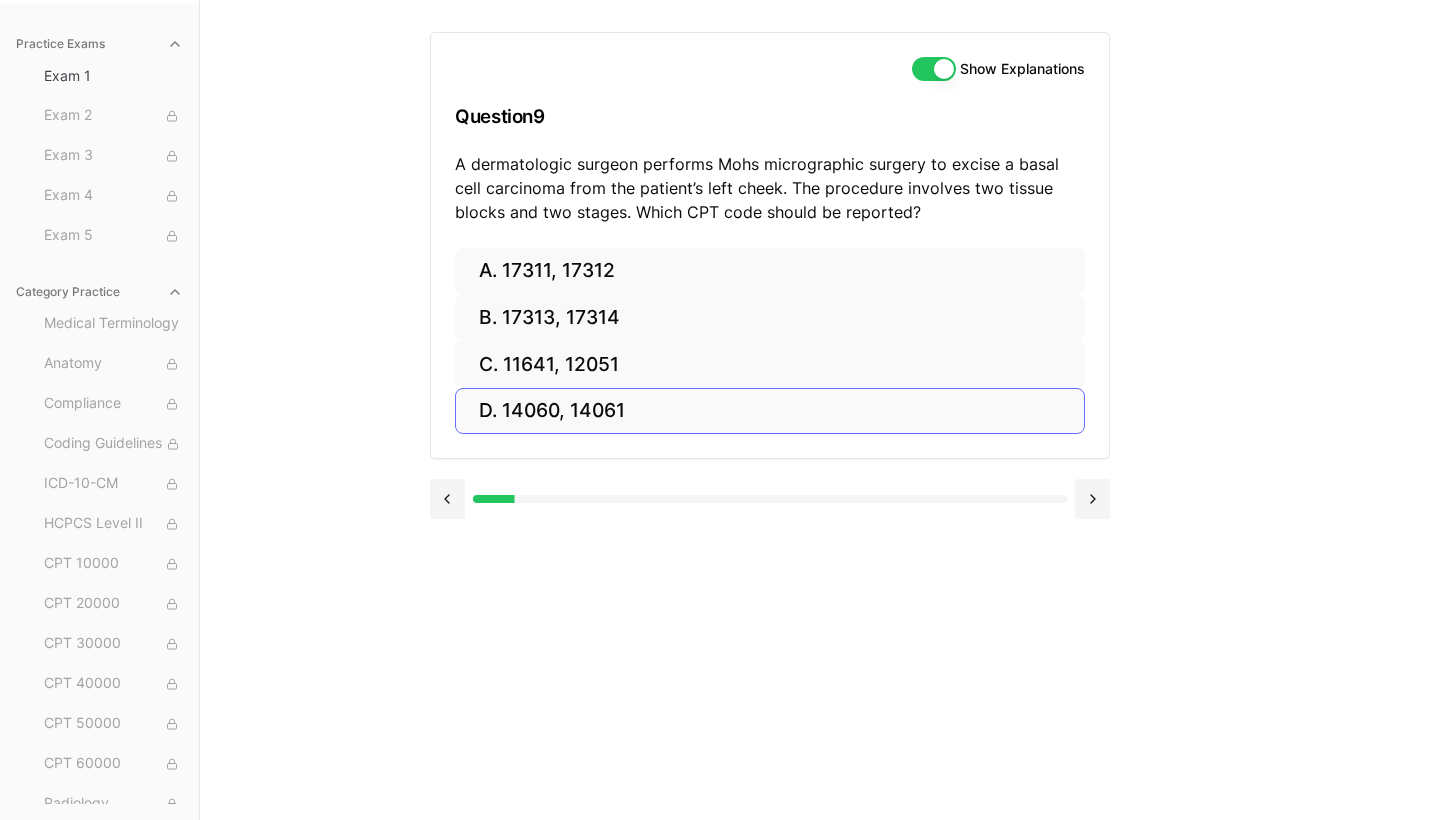 click on "D. 14060, 14061" at bounding box center [770, 411] 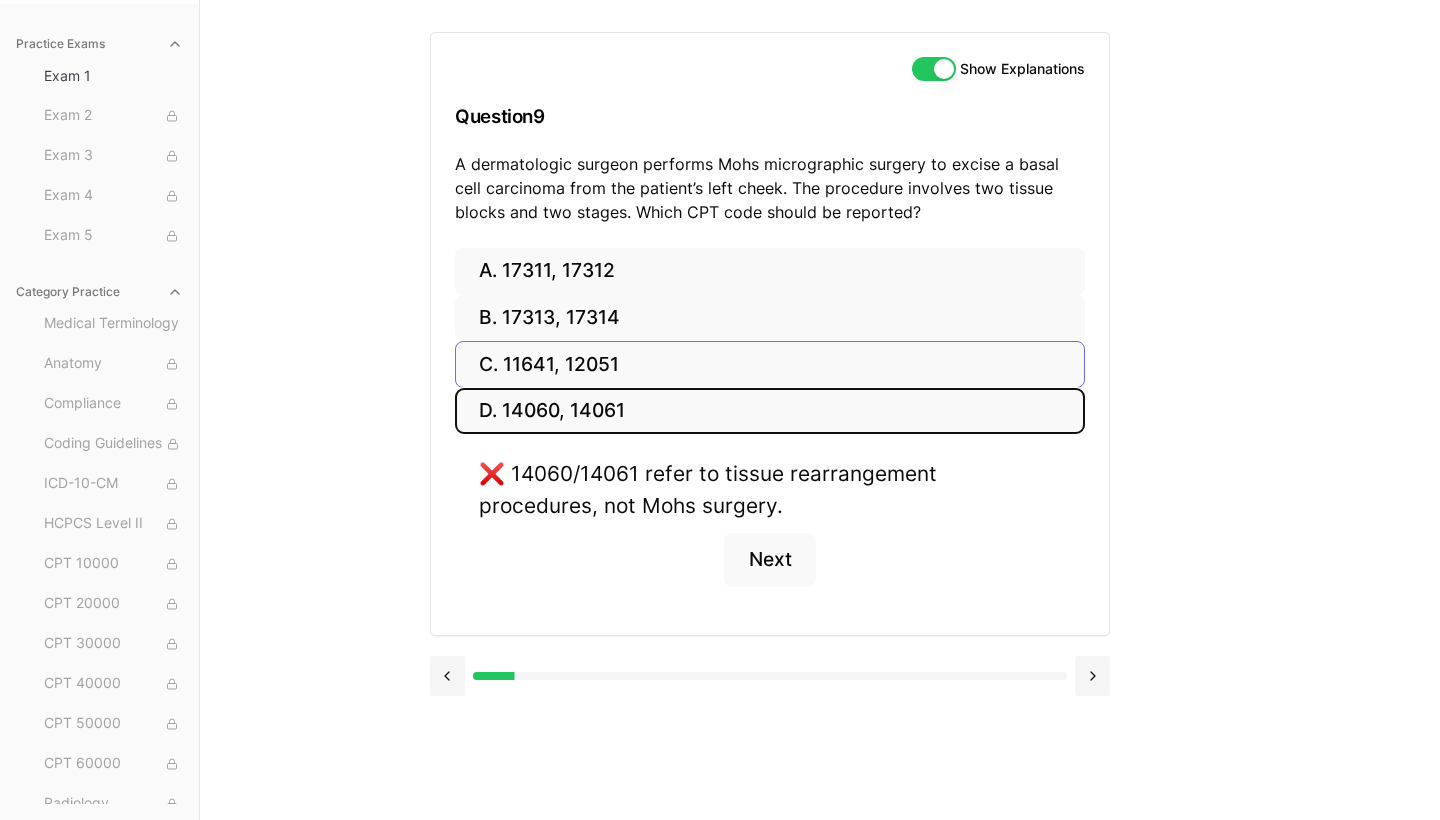 click on "C. 11641, 12051" at bounding box center [770, 364] 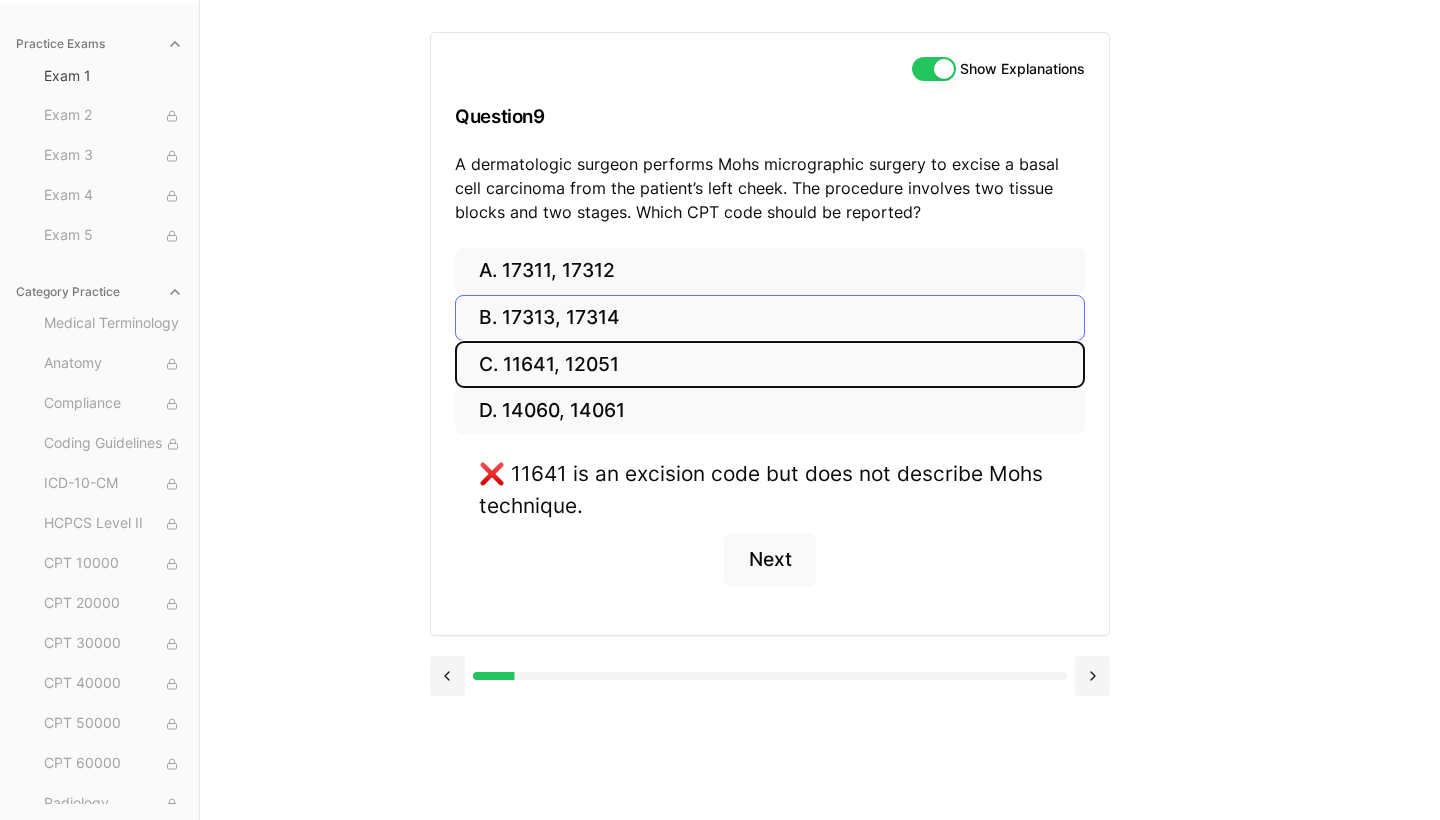 click on "B. 17313, 17314" at bounding box center [770, 318] 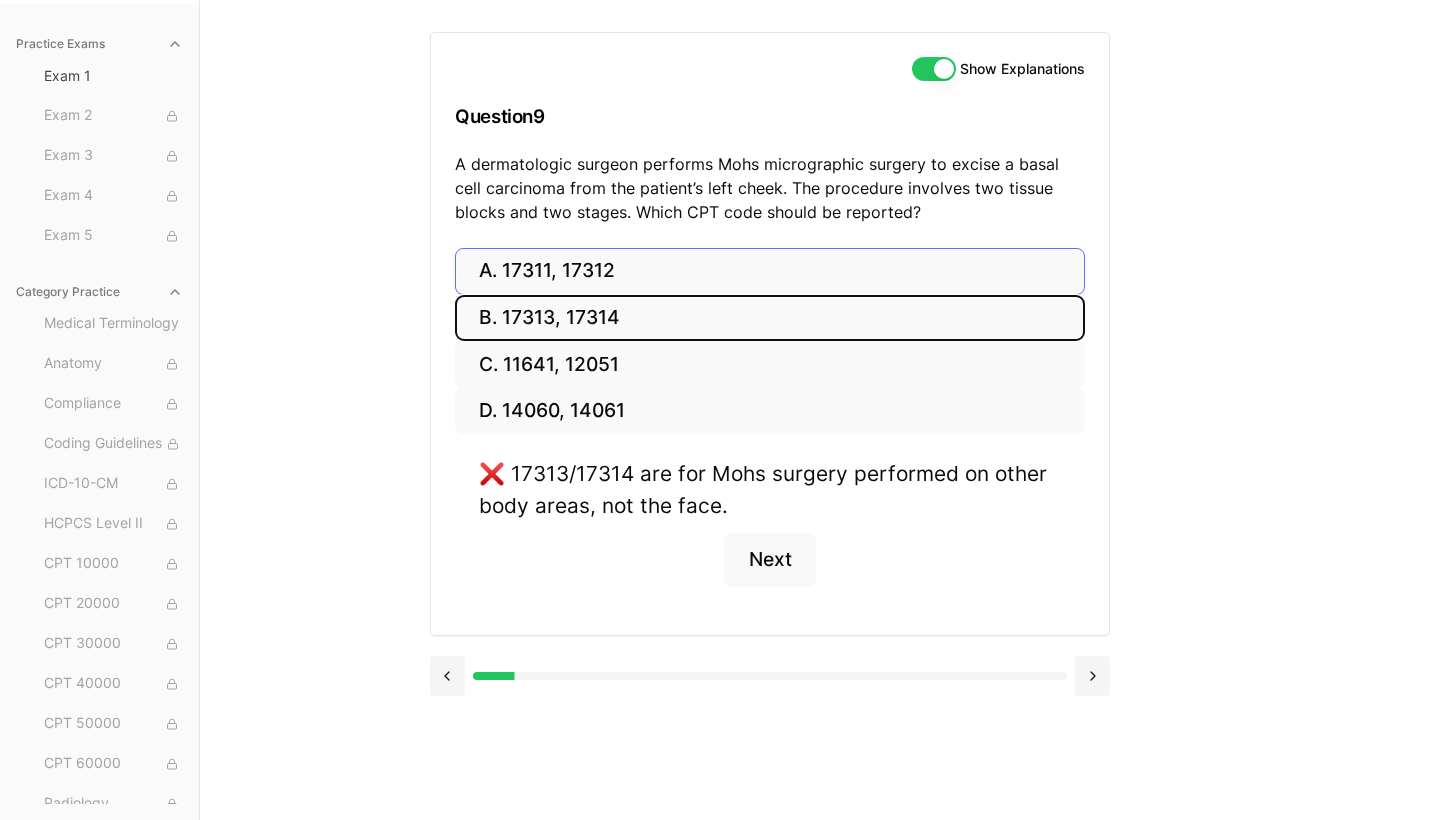 click on "A. 17311, 17312" at bounding box center [770, 271] 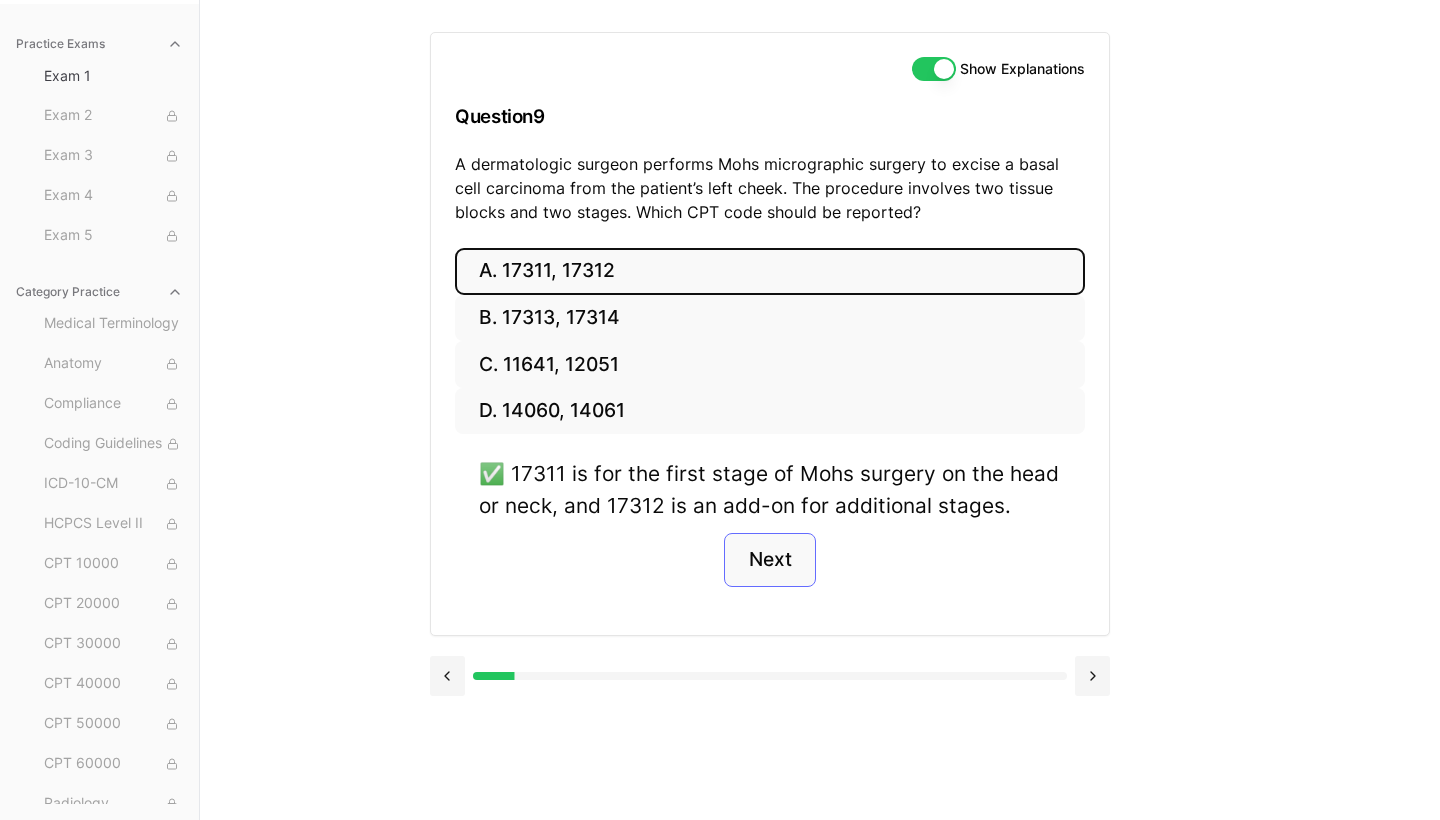 click on "Next" at bounding box center (769, 560) 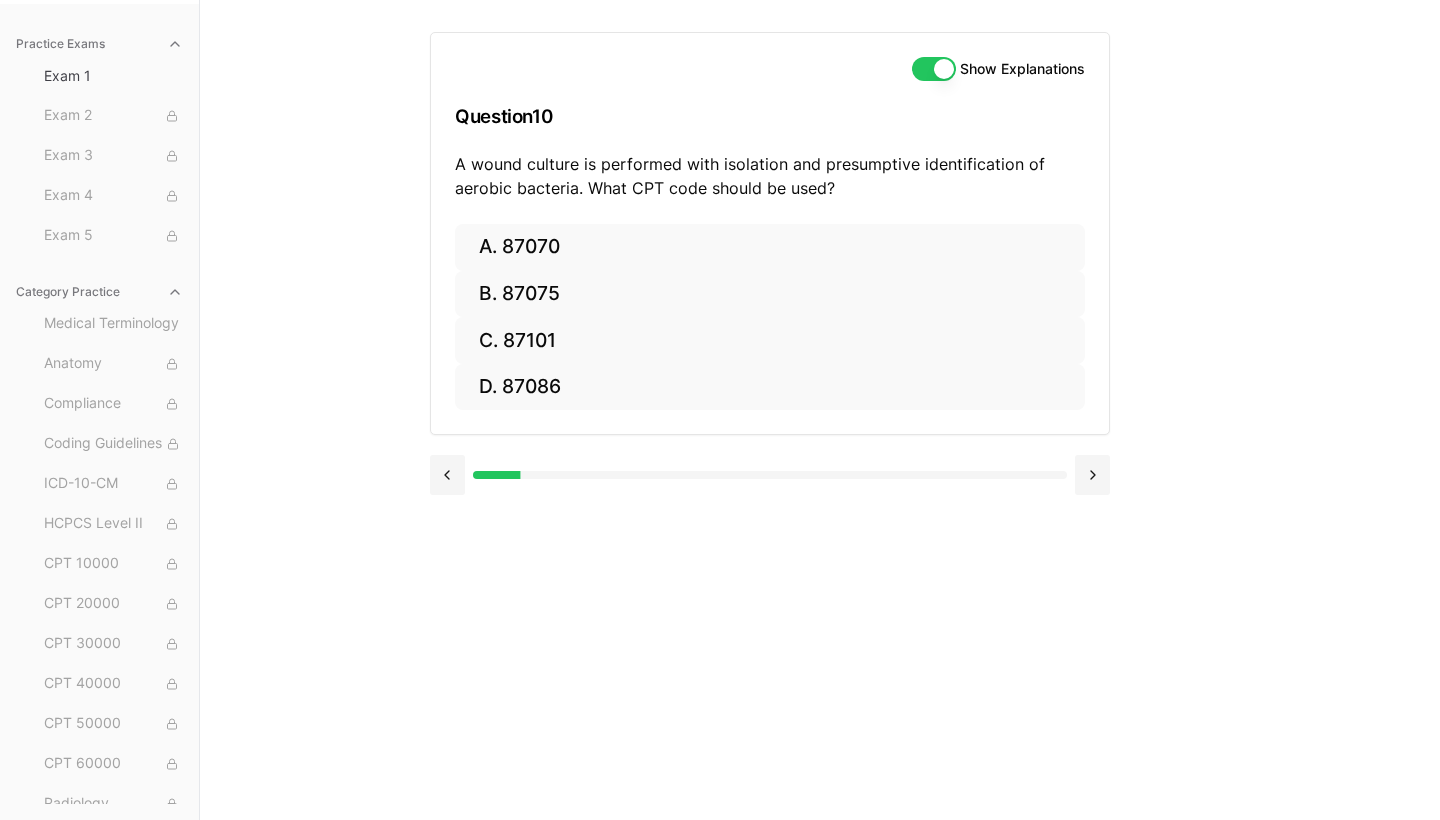 click on "Show Explanations Question  10 A wound culture is performed with isolation and presumptive identification of aerobic bacteria. What CPT code should be used?" at bounding box center (770, 128) 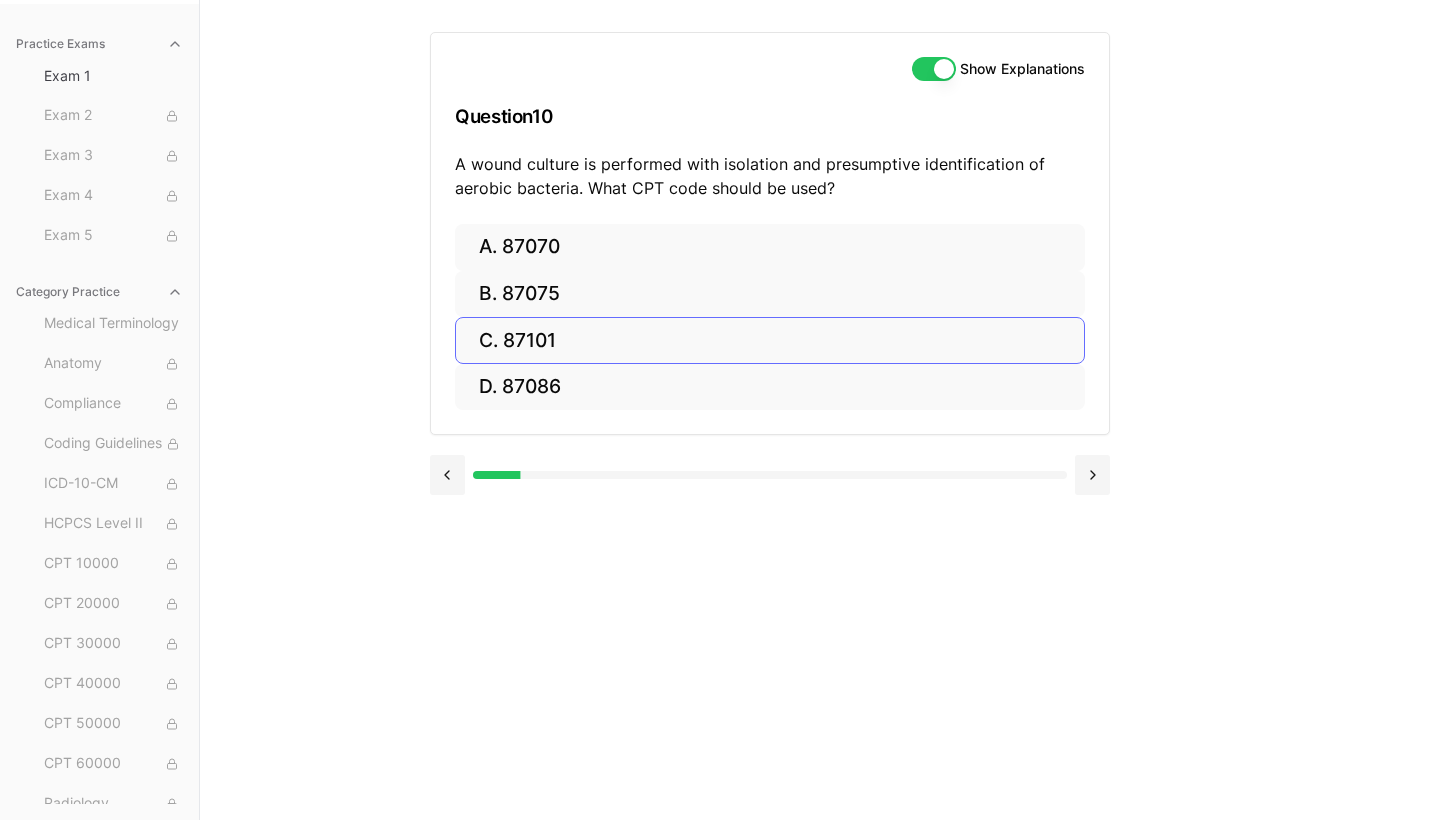 click on "C. 87101" at bounding box center [770, 340] 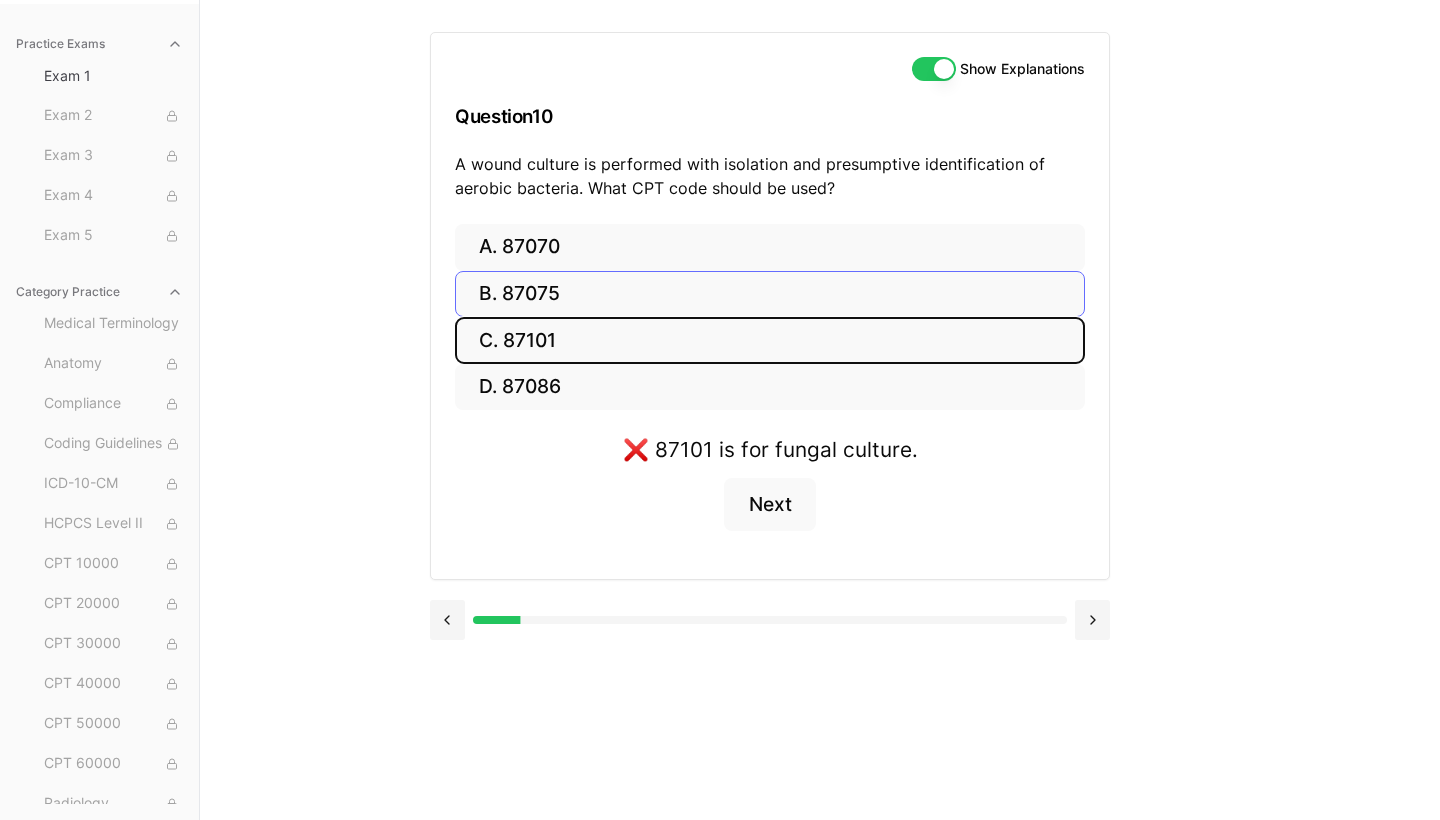 click on "B. 87075" at bounding box center (770, 294) 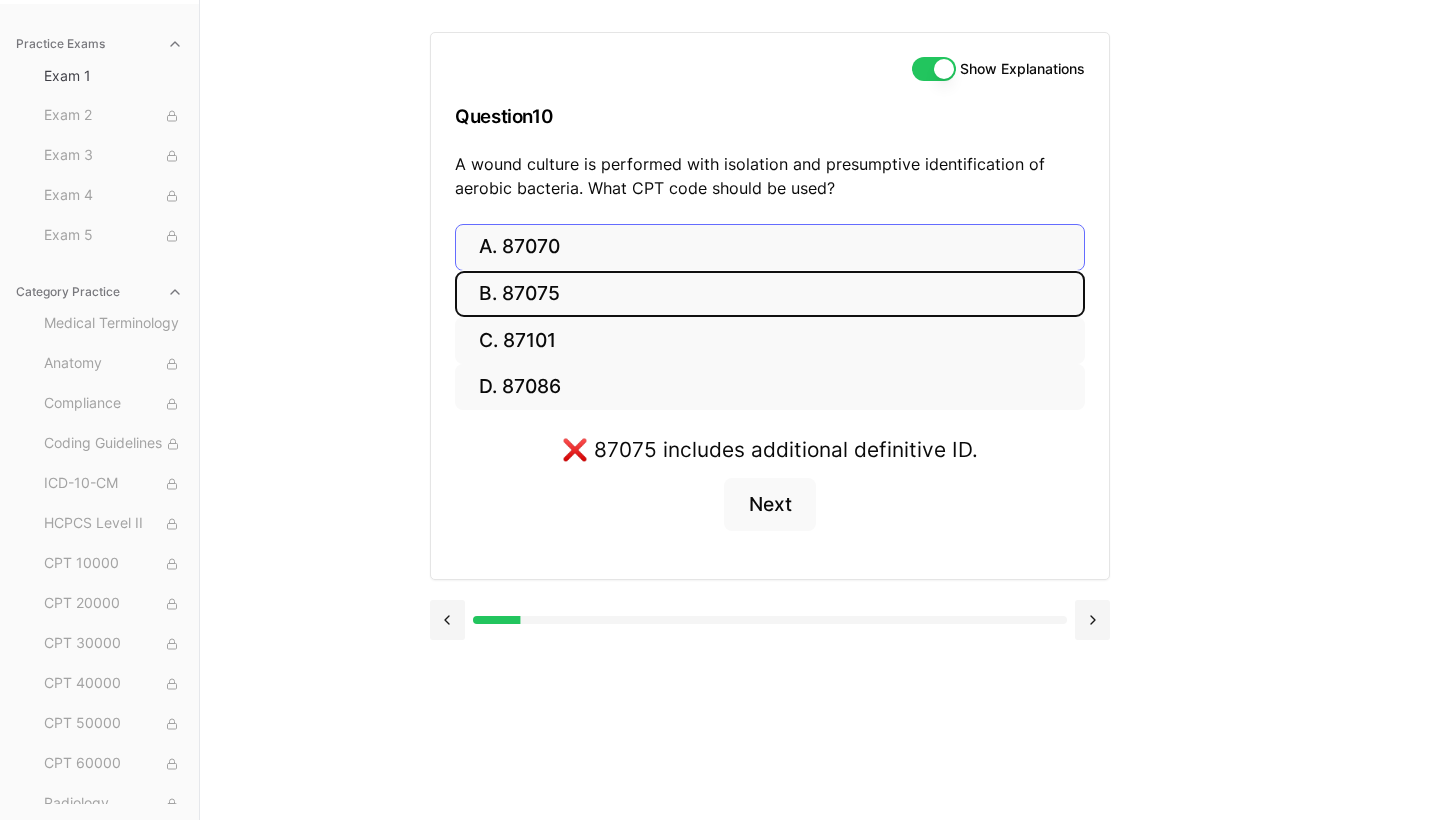 click on "A. 87070" at bounding box center (770, 247) 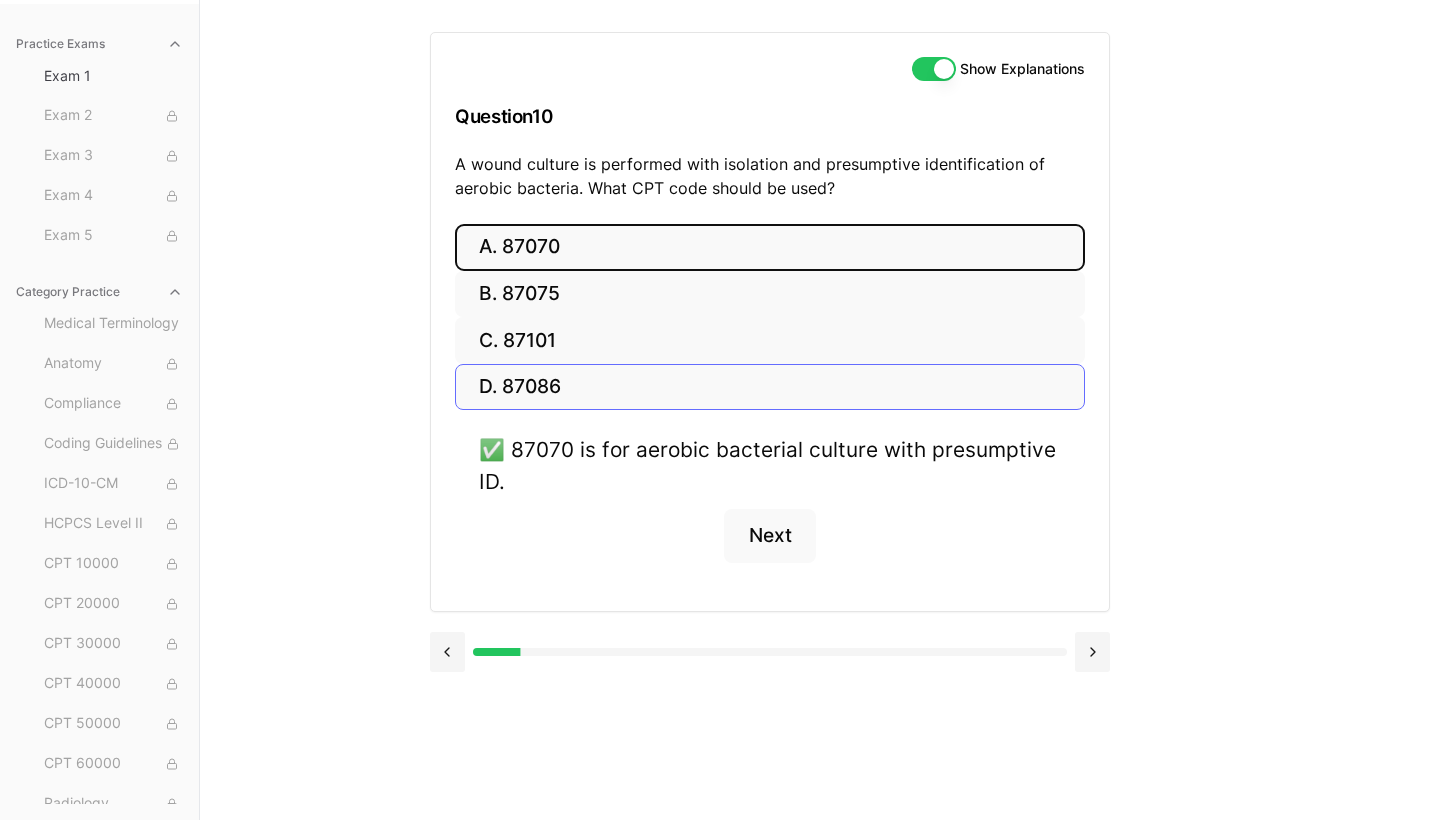 click on "D. 87086" at bounding box center (770, 387) 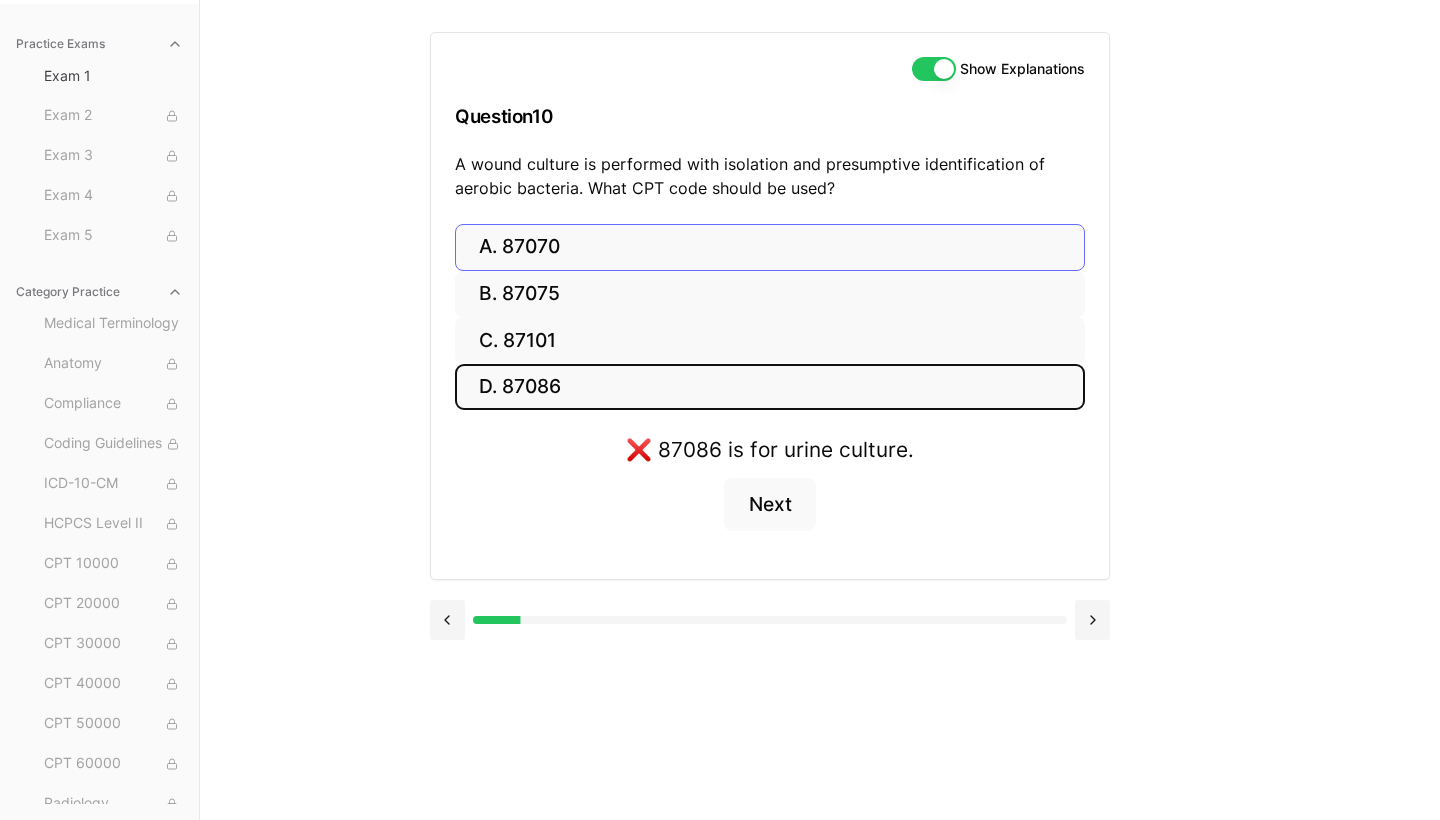 click on "A. 87070" at bounding box center (770, 247) 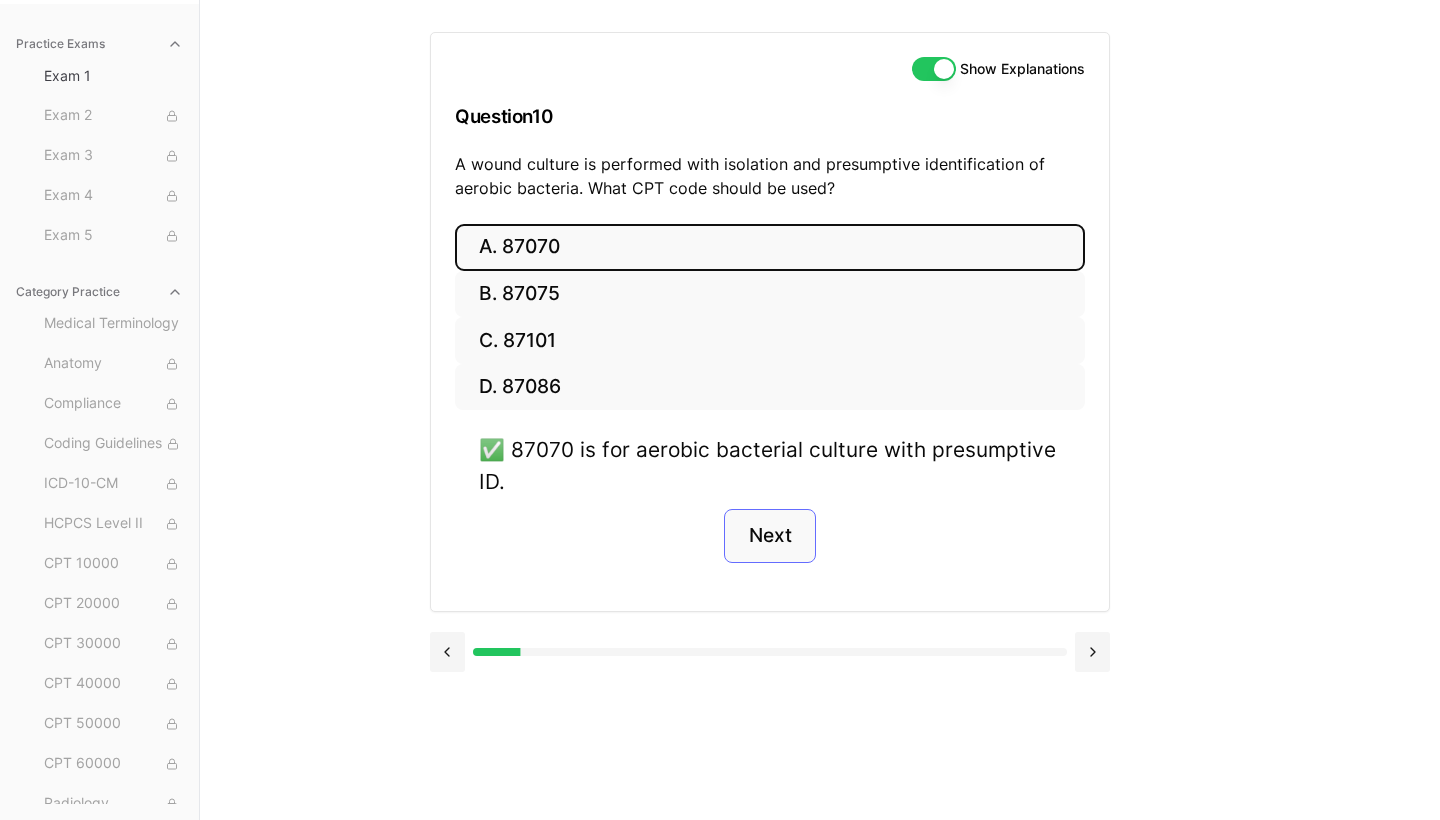 click on "Next" at bounding box center (769, 536) 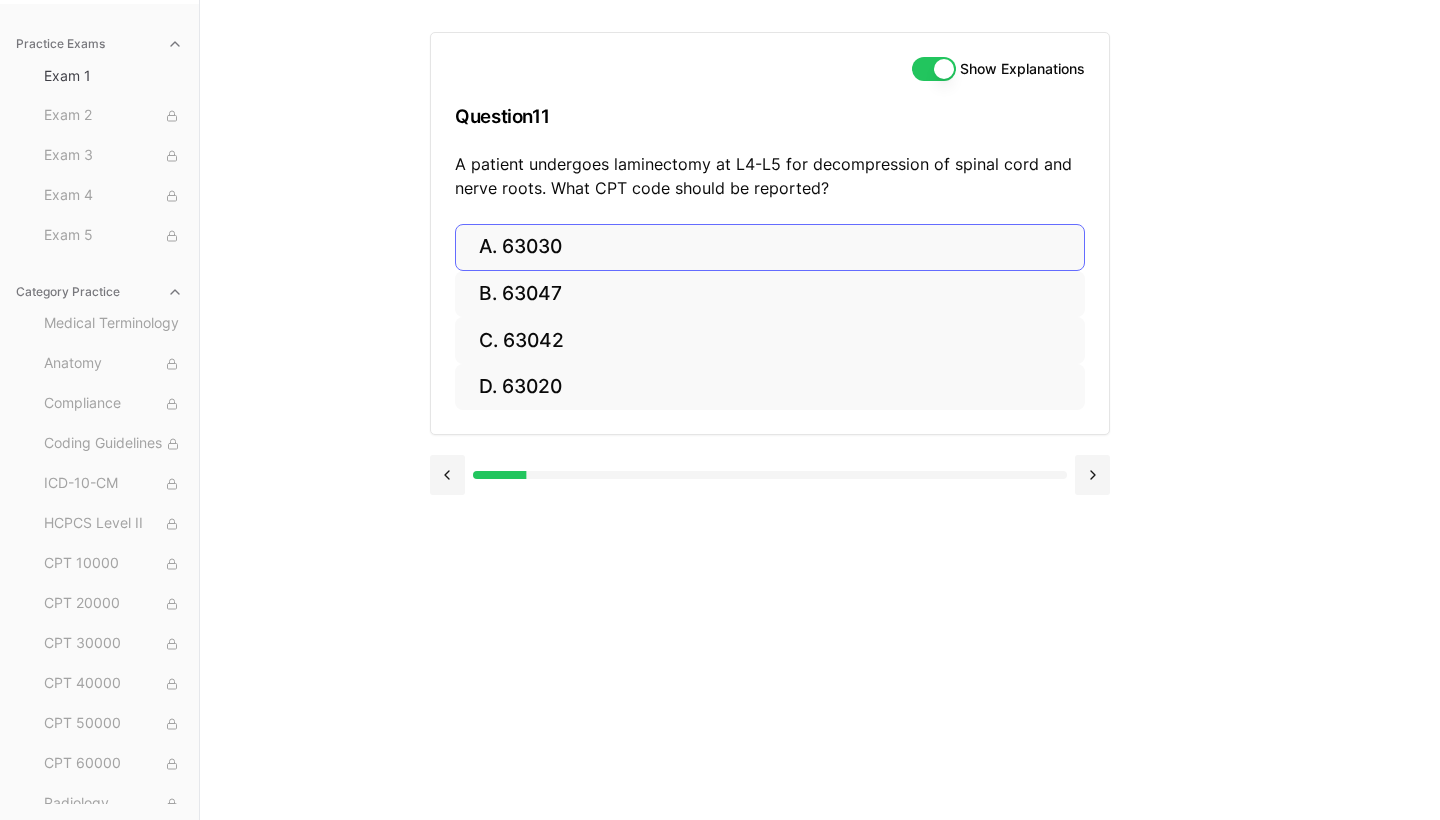 click on "A. 63030" at bounding box center (770, 247) 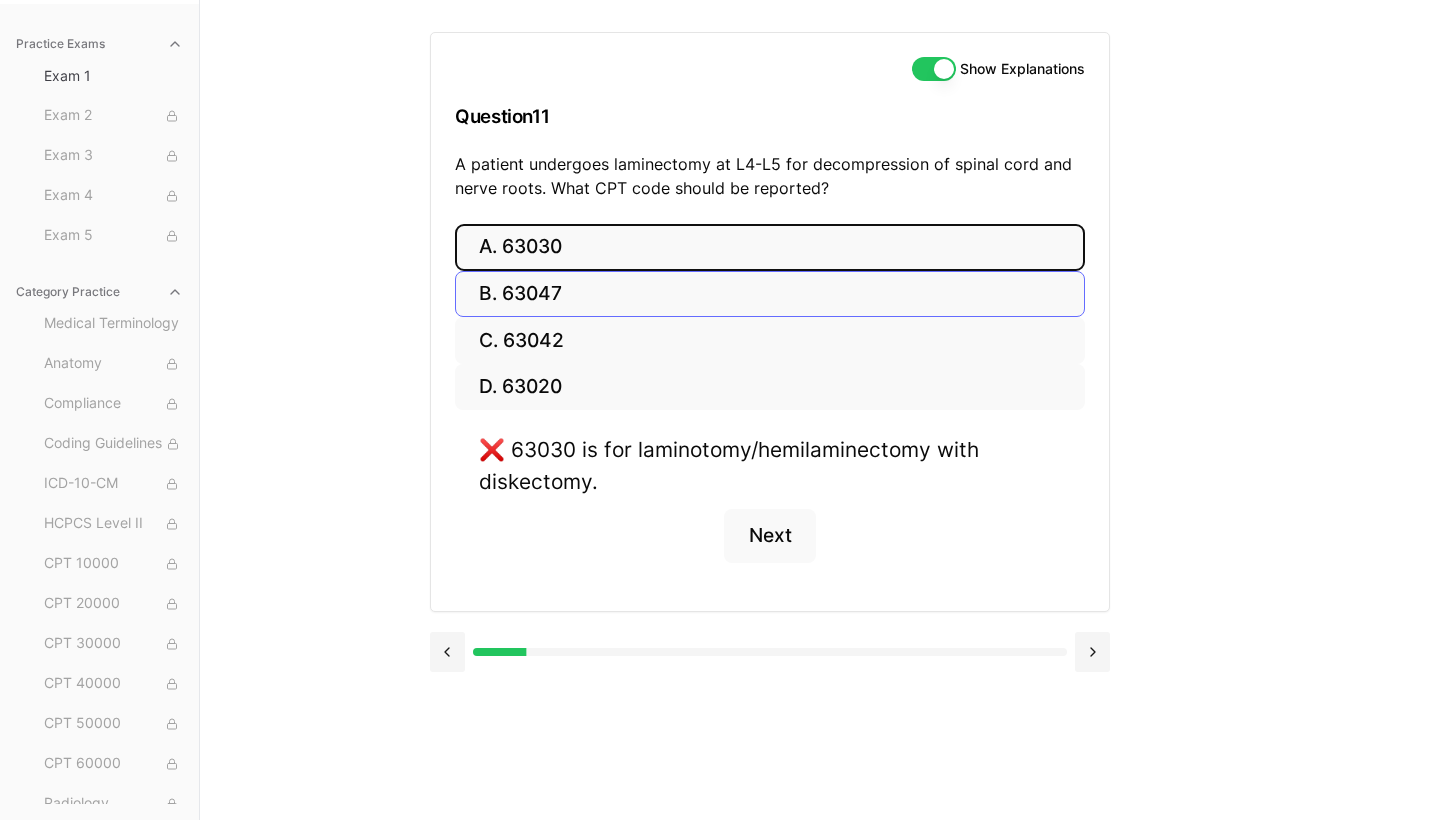 click on "B. 63047" at bounding box center [770, 294] 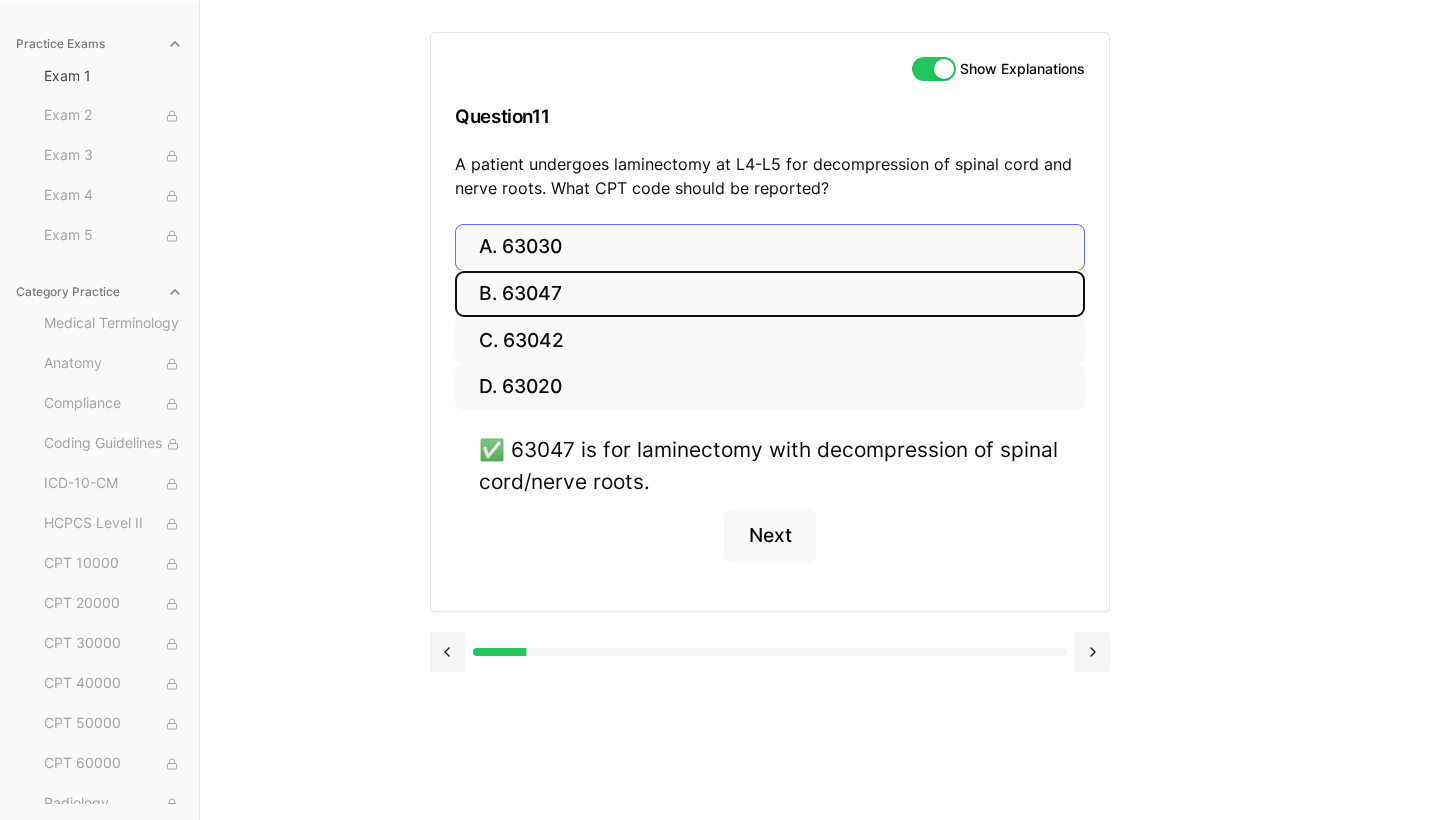 click on "A. 63030" at bounding box center [770, 247] 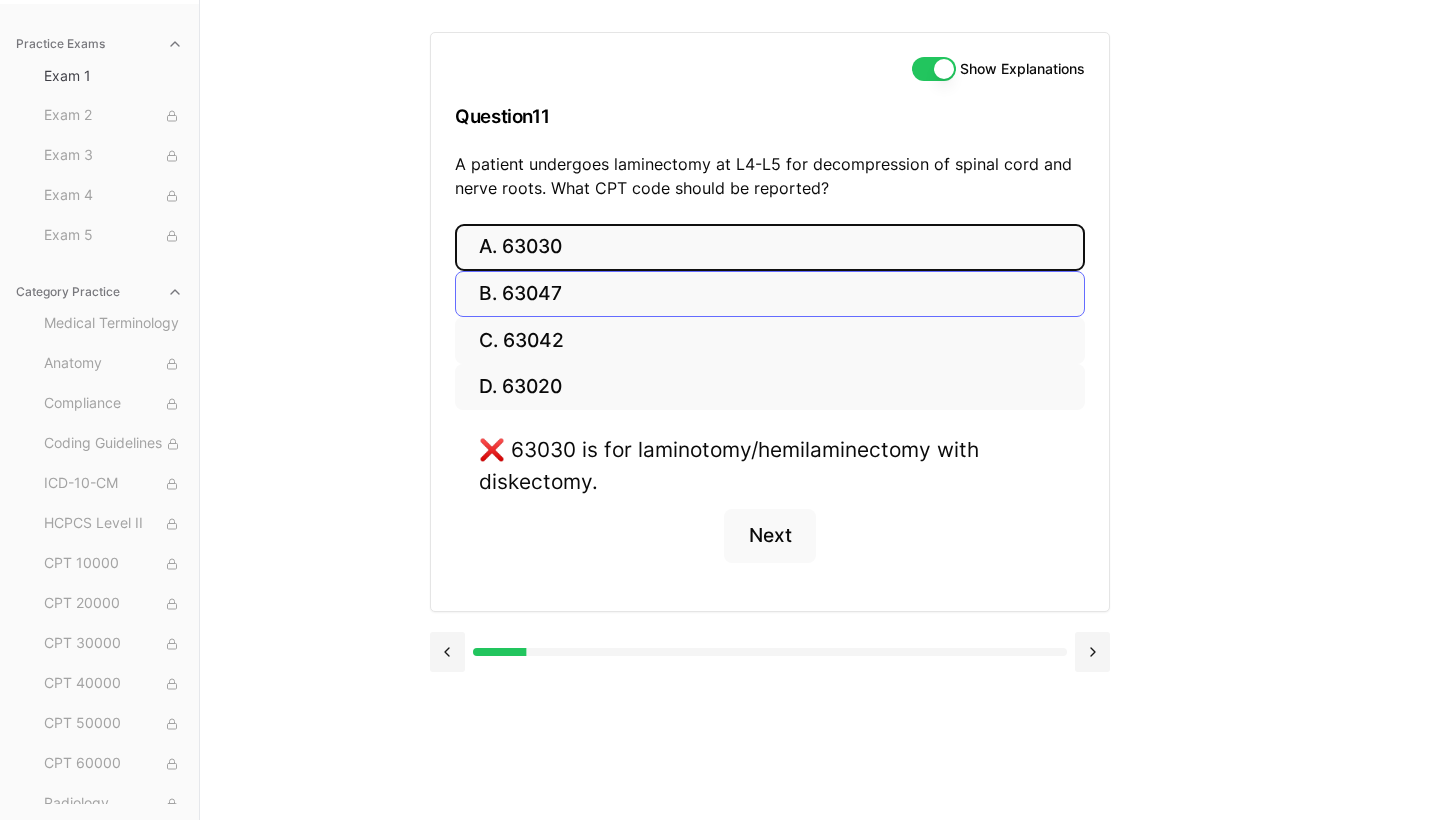click on "B. 63047" at bounding box center [770, 294] 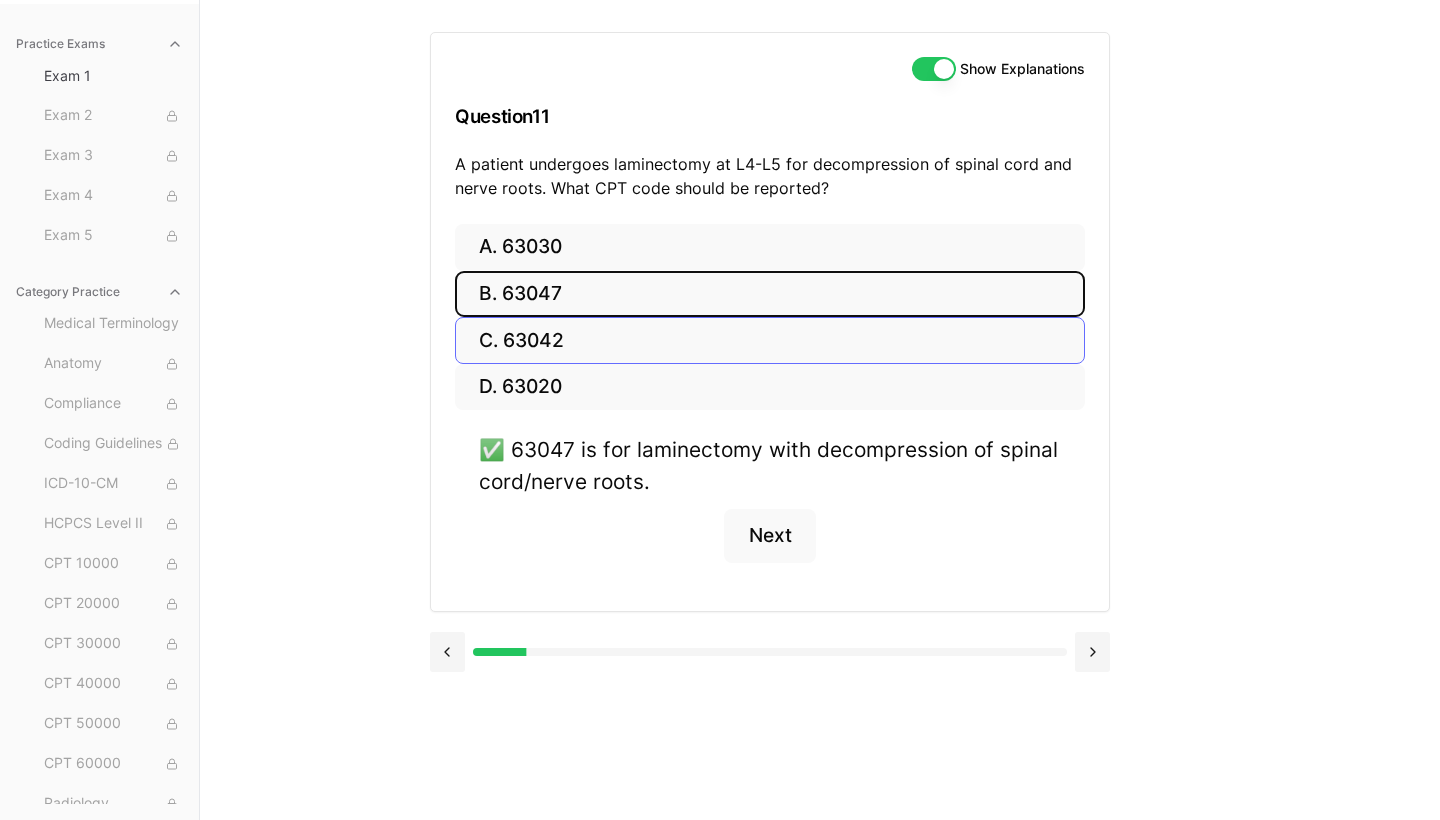 click on "C. 63042" at bounding box center [770, 340] 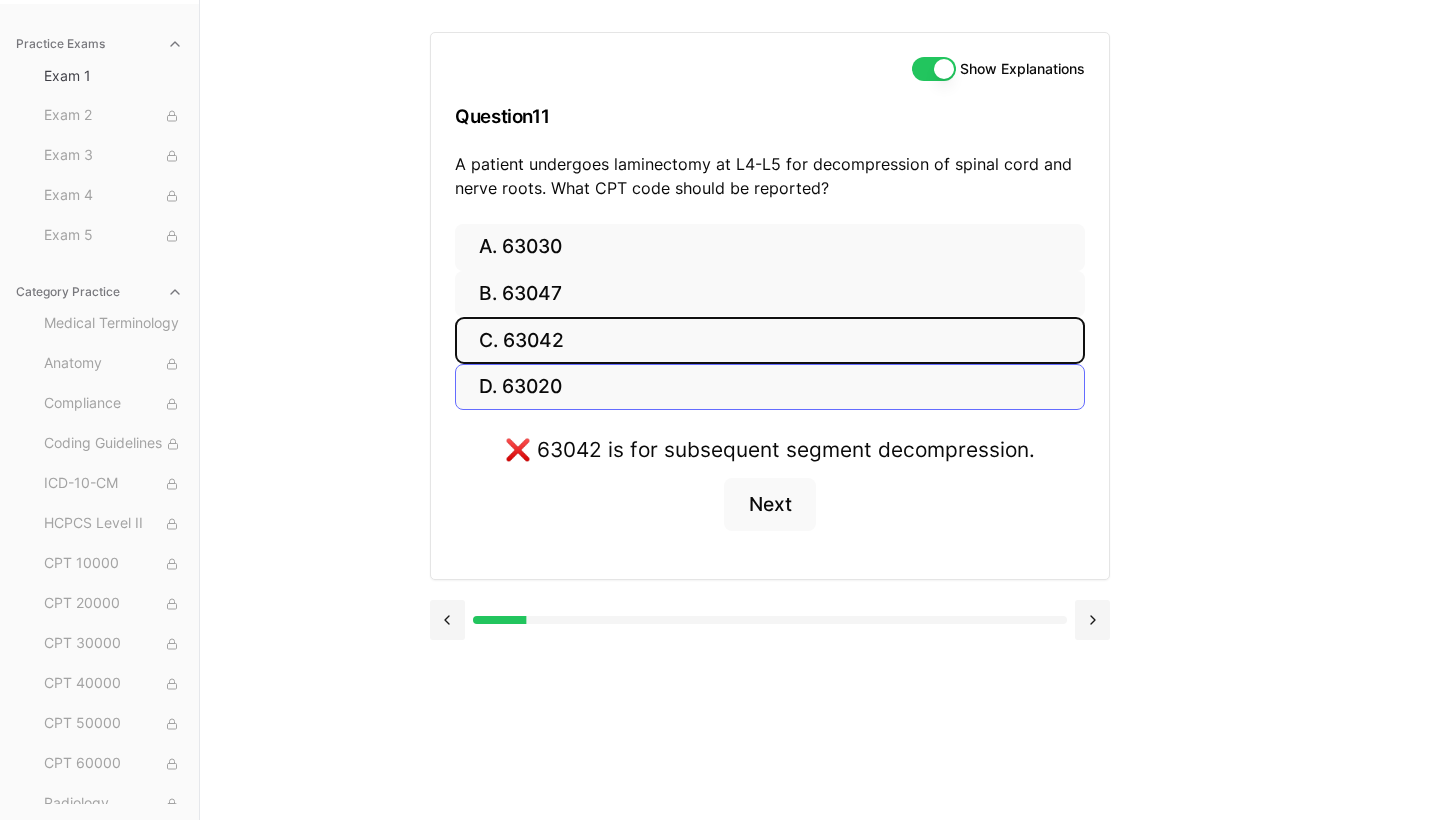 click on "D. 63020" at bounding box center (770, 387) 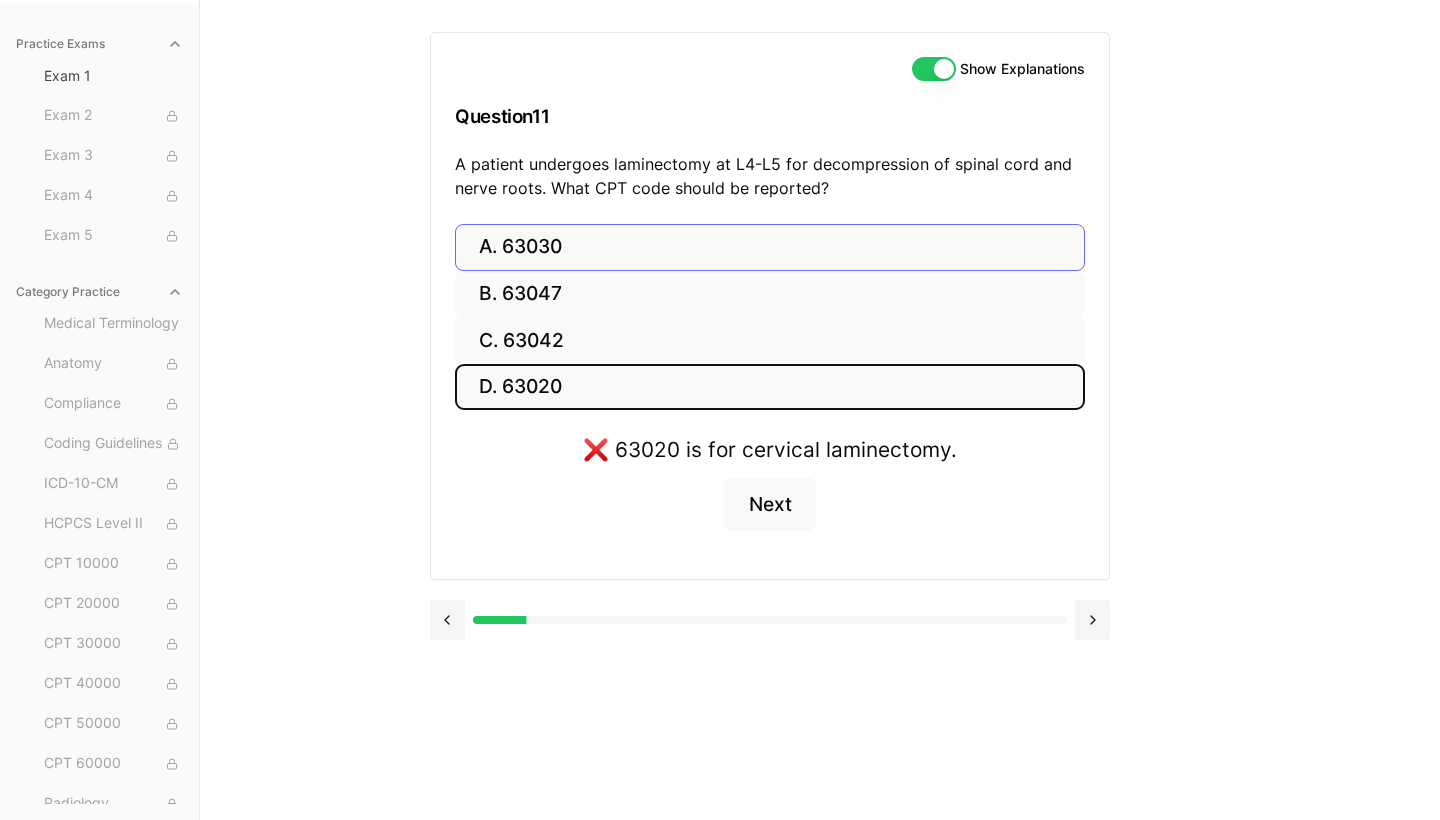 click on "A. 63030" at bounding box center (770, 247) 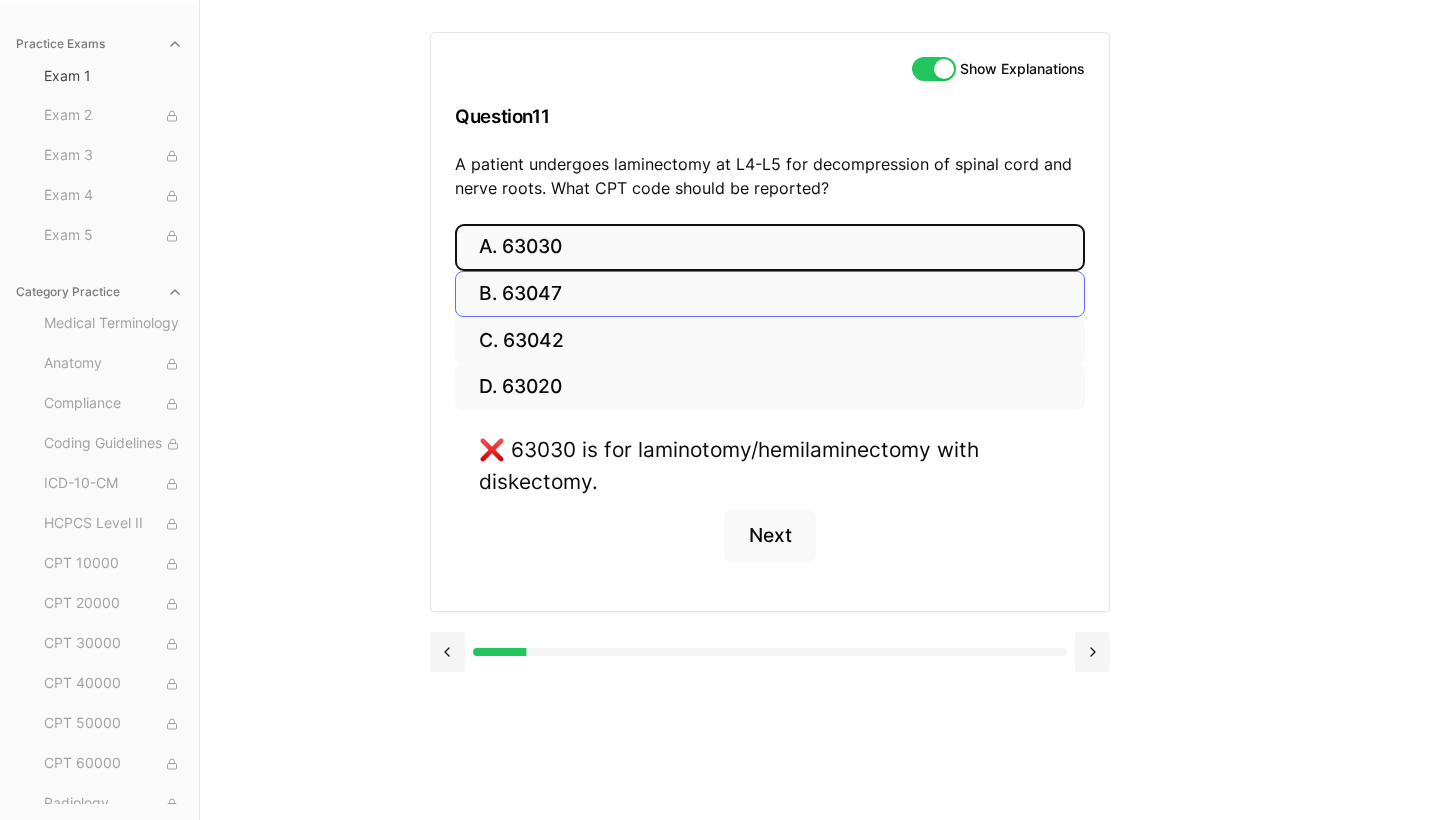 click on "B. 63047" at bounding box center (770, 294) 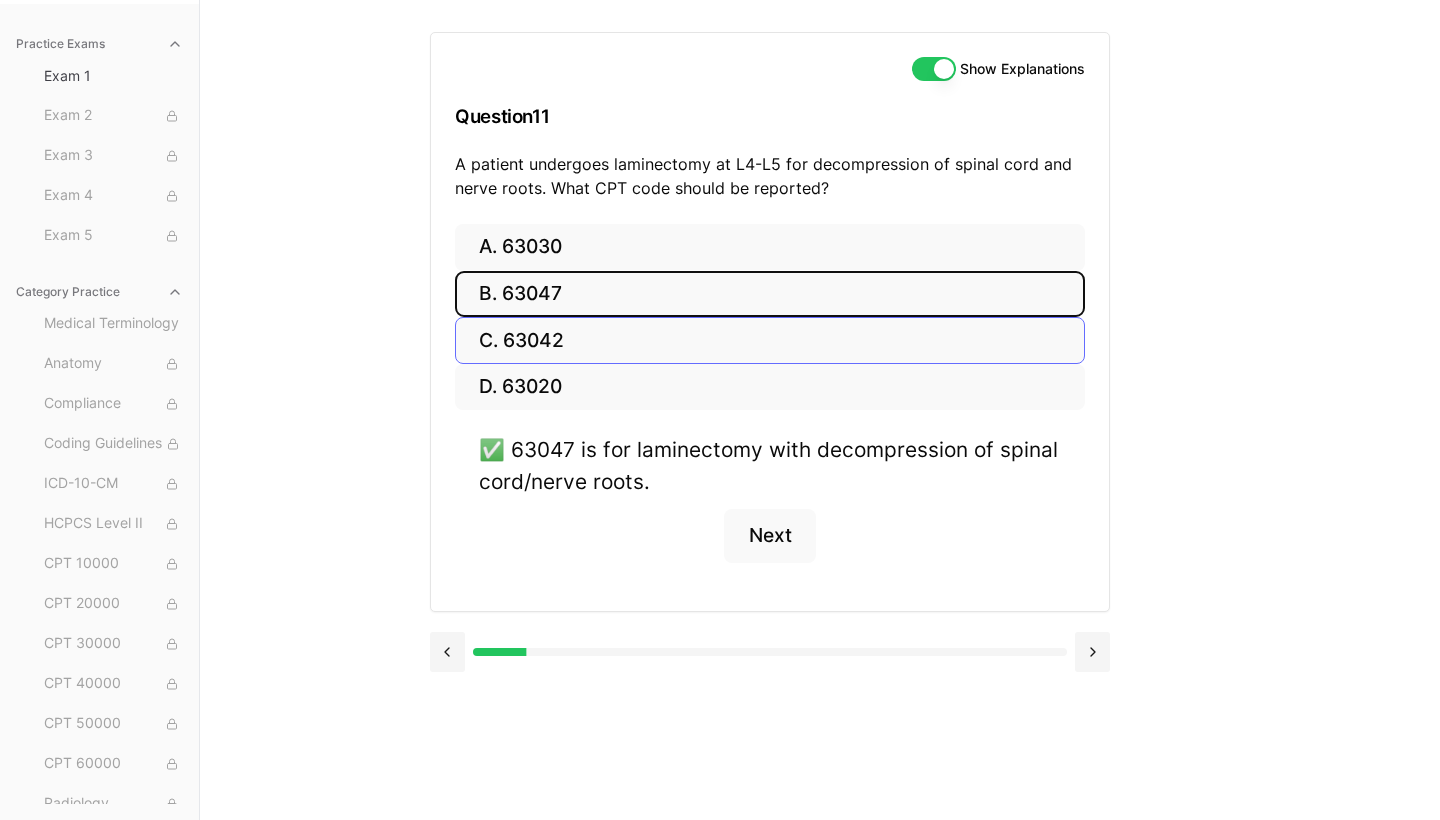 click on "C. 63042" at bounding box center (770, 340) 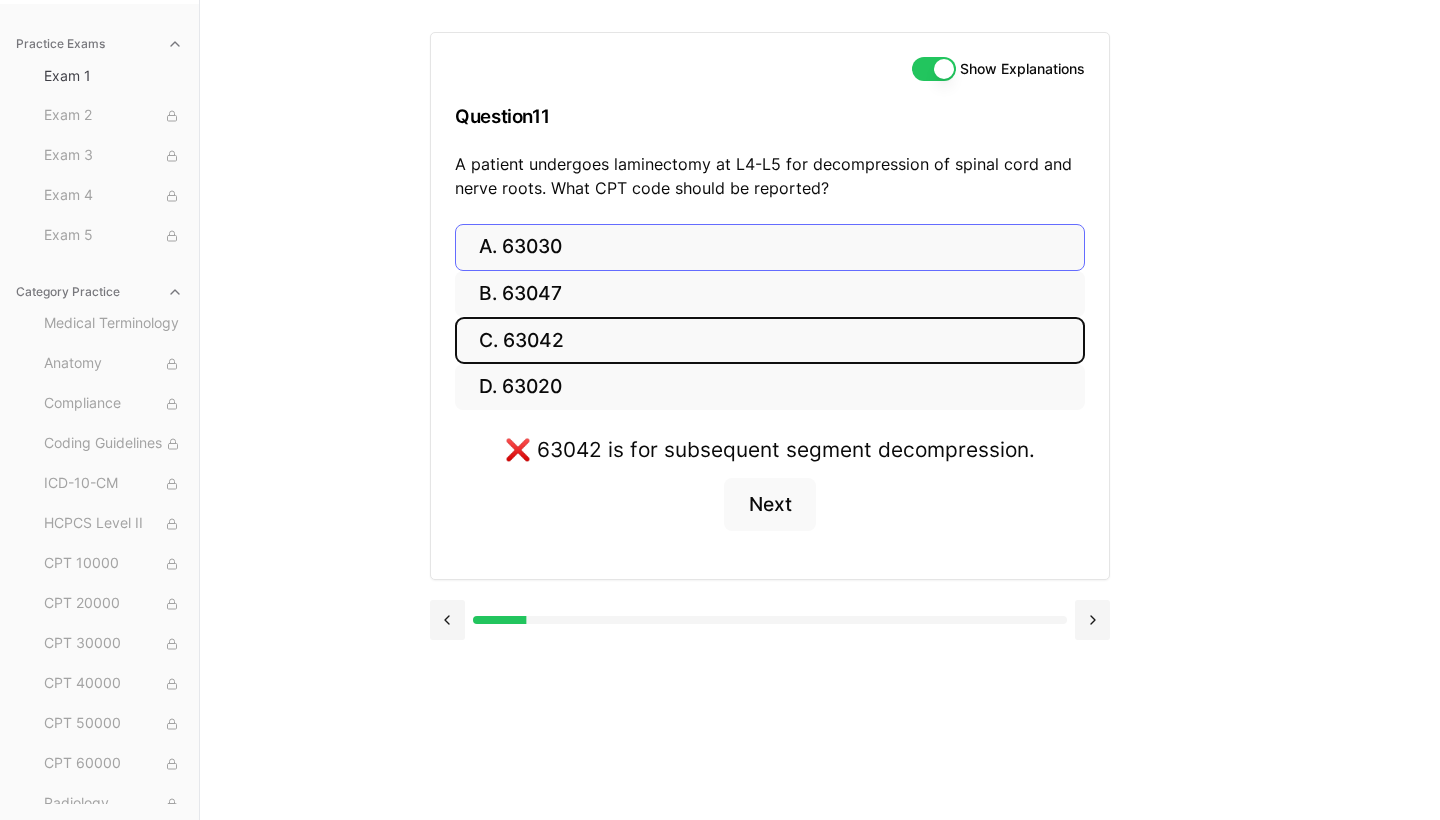 click on "A. 63030" at bounding box center [770, 247] 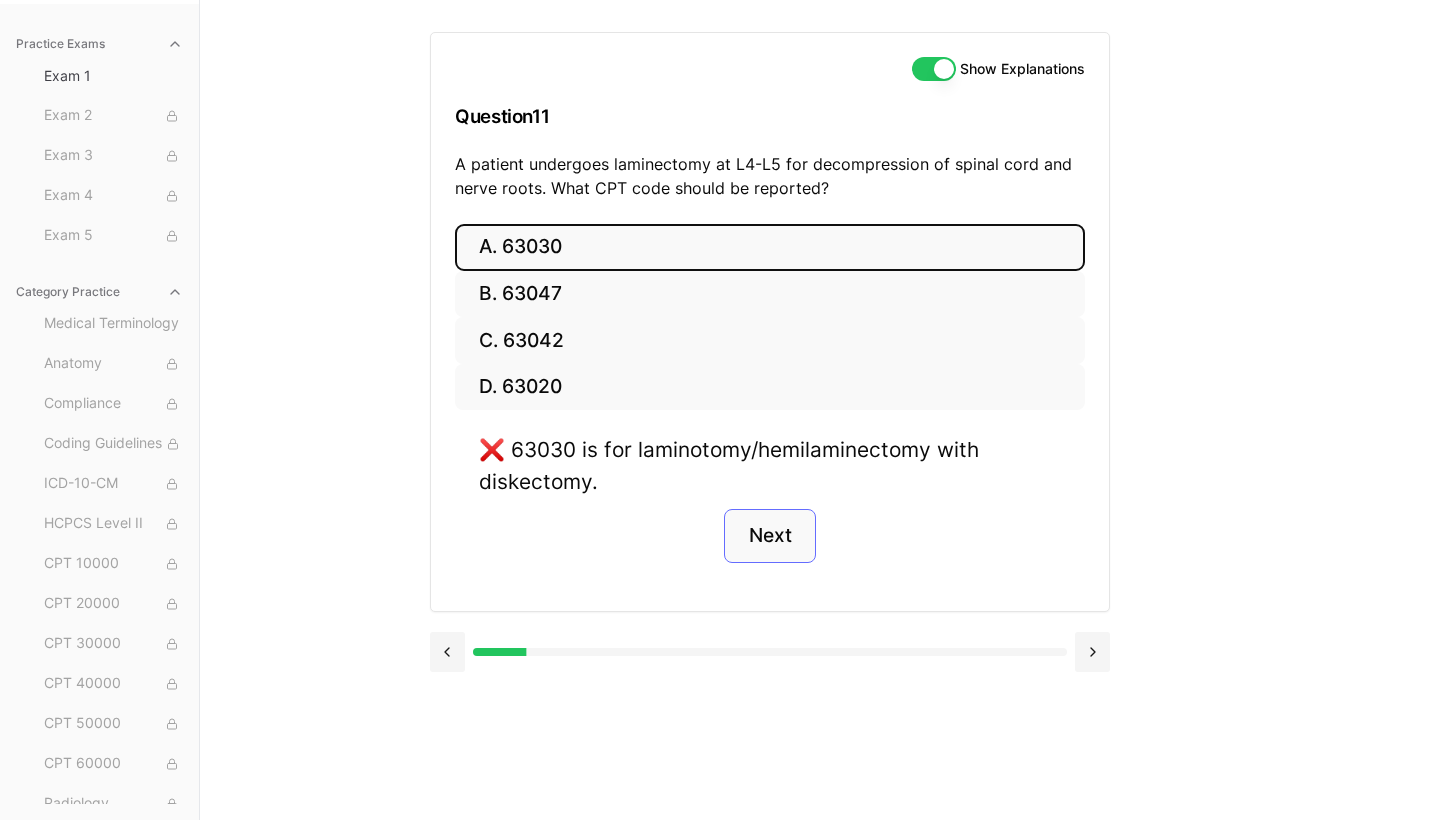 click on "Next" at bounding box center (769, 536) 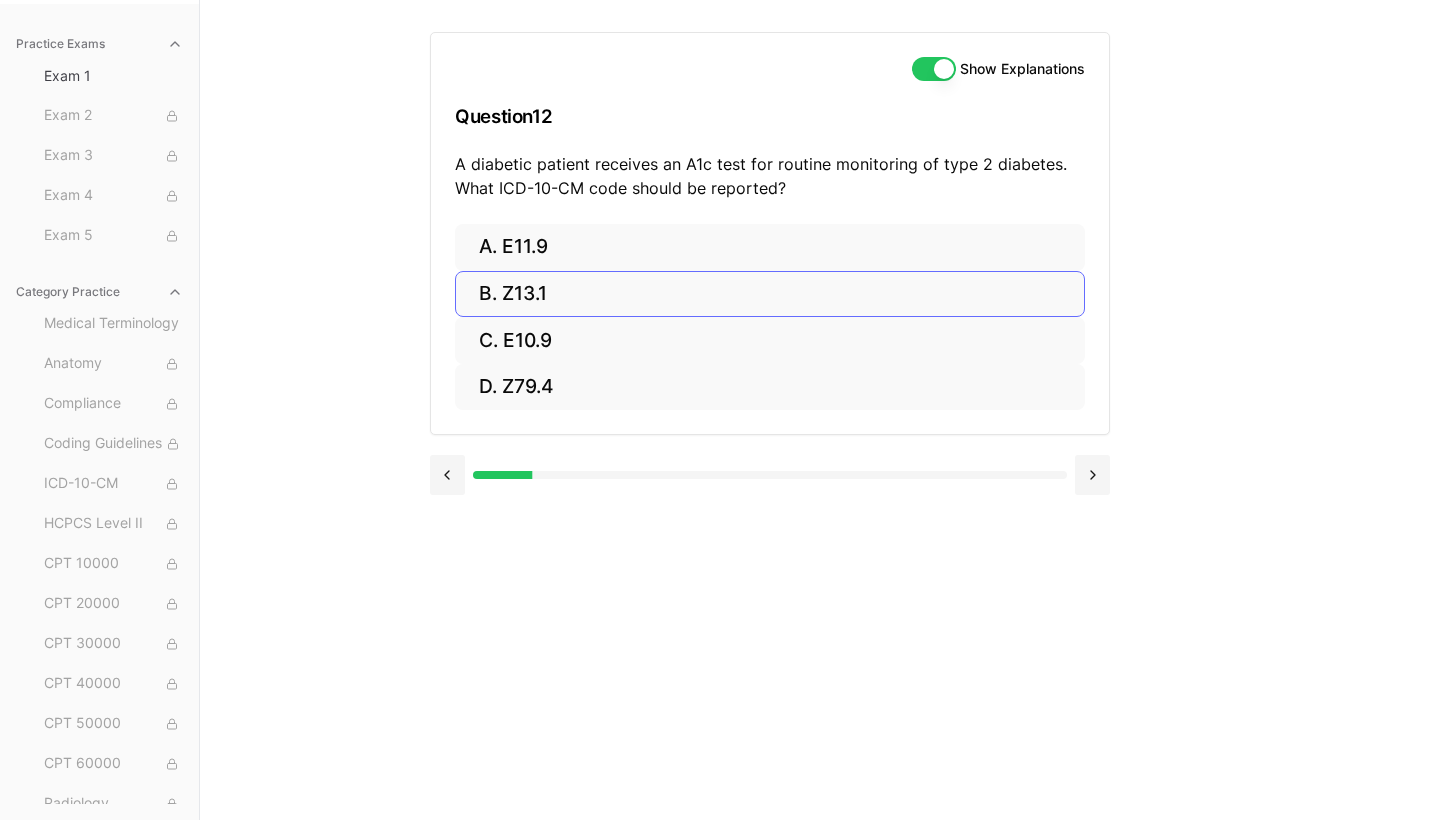click on "B. Z13.1" at bounding box center [770, 294] 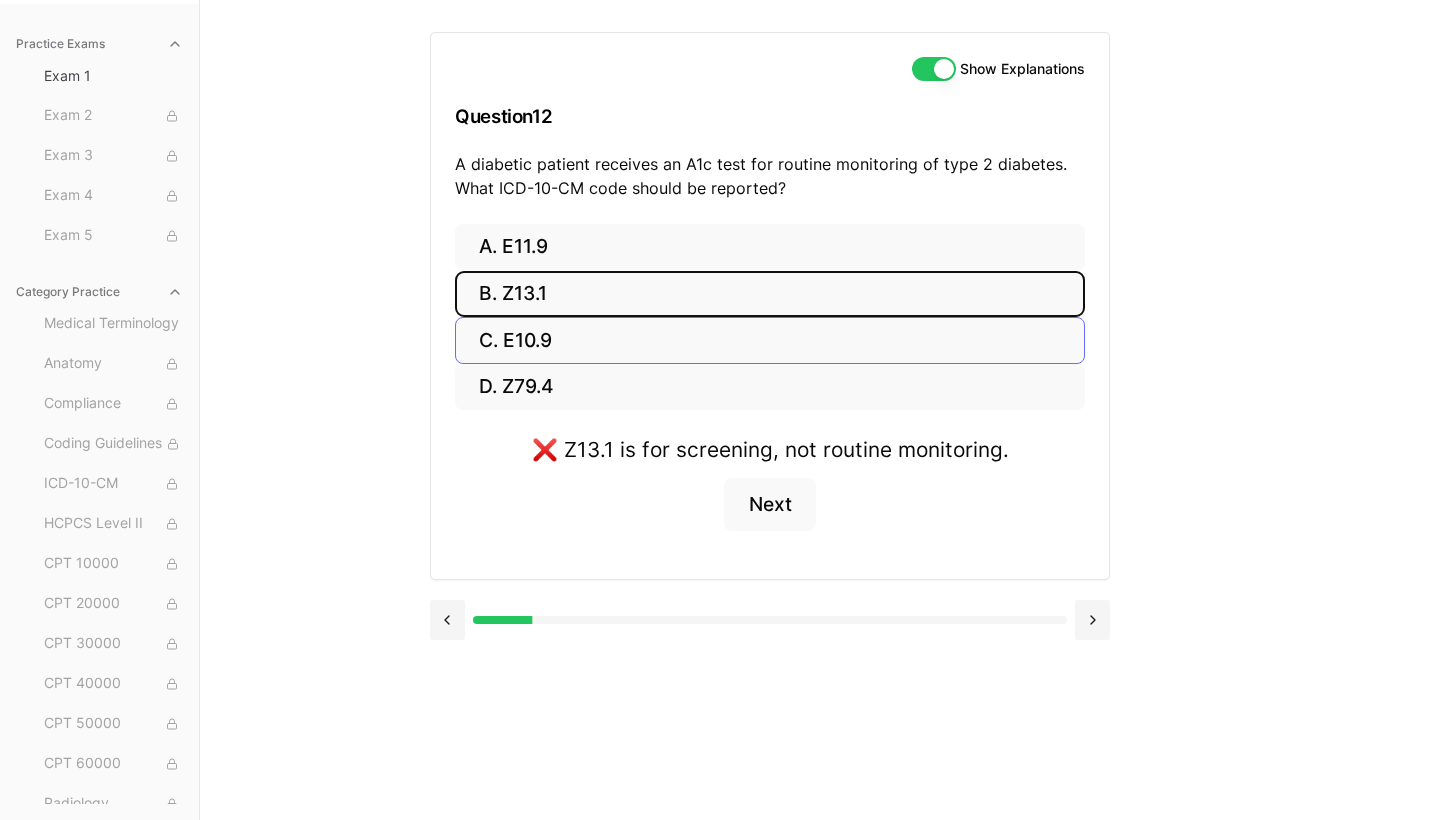click on "C. E10.9" at bounding box center (770, 340) 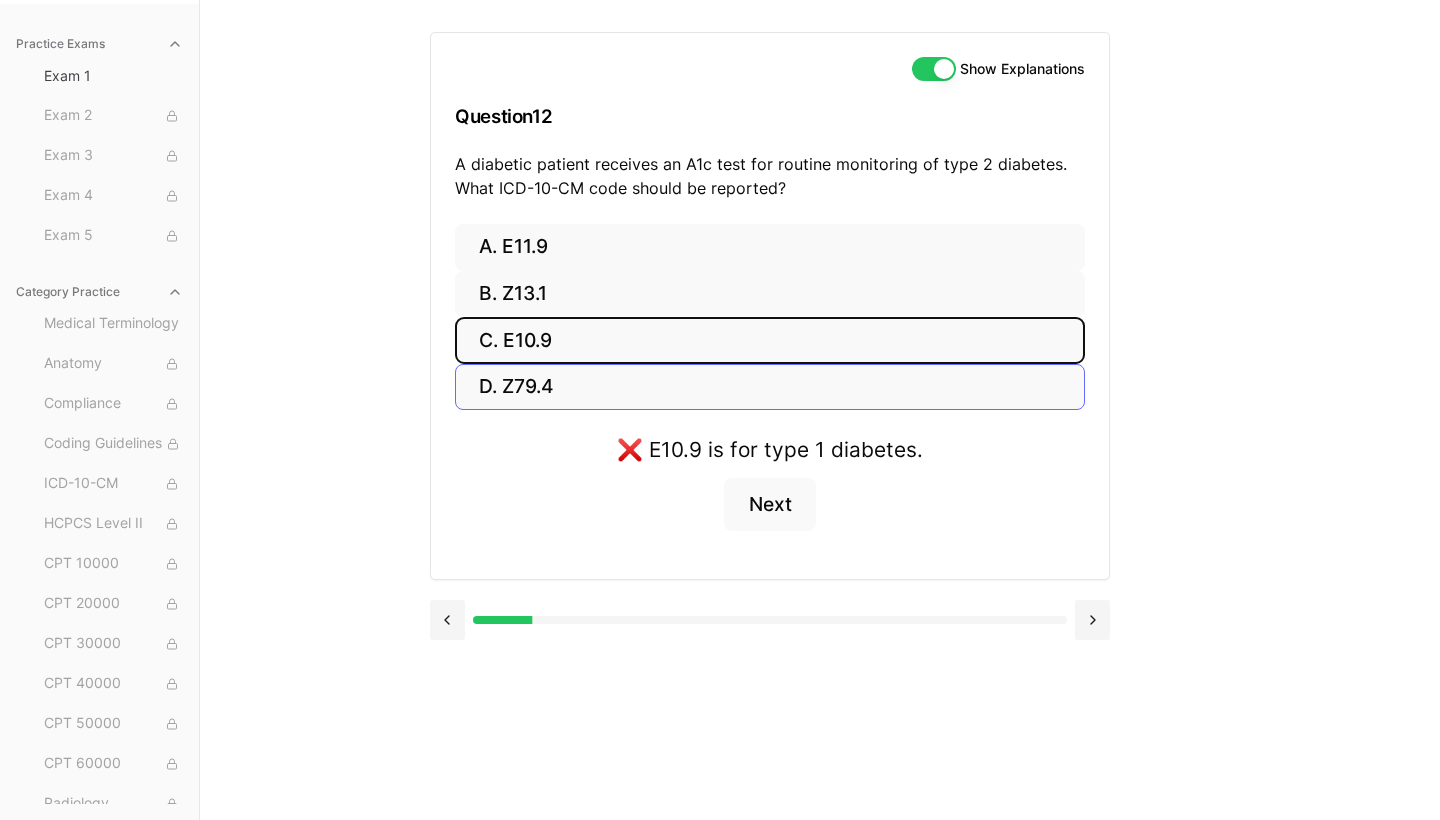 click on "D. Z79.4" at bounding box center (770, 387) 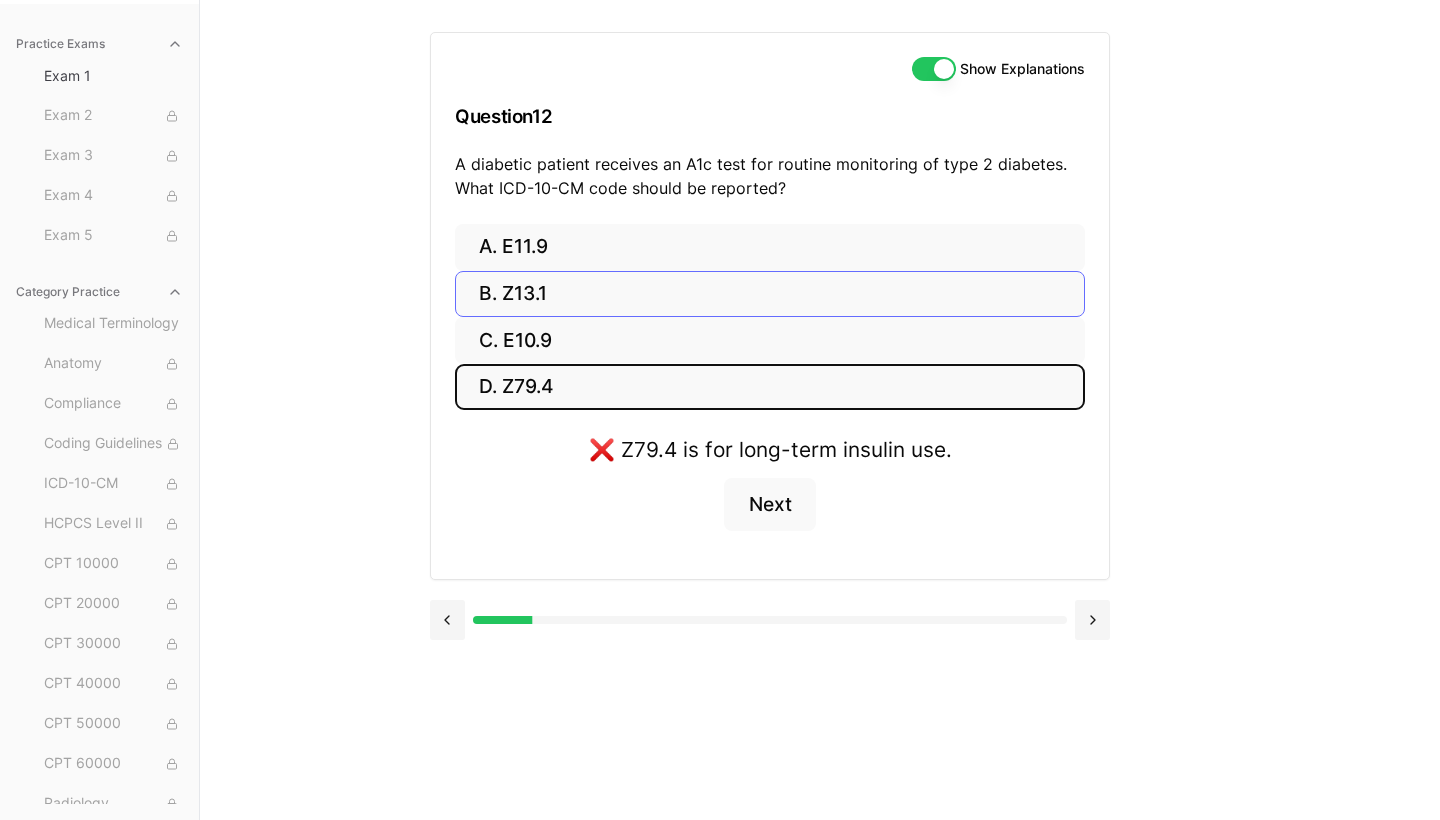 click on "B. Z13.1" at bounding box center (770, 294) 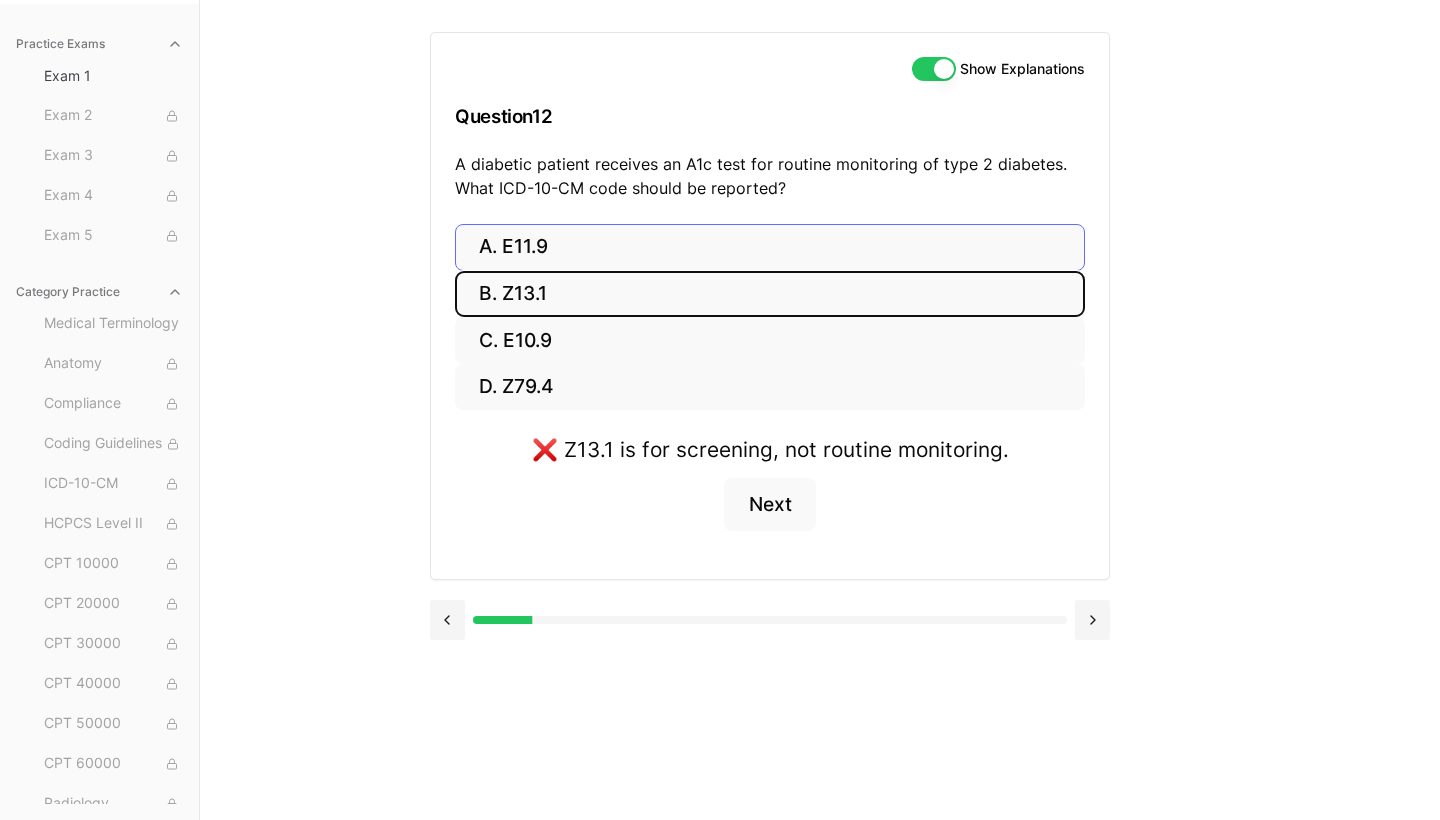 click on "A. E11.9" at bounding box center (770, 247) 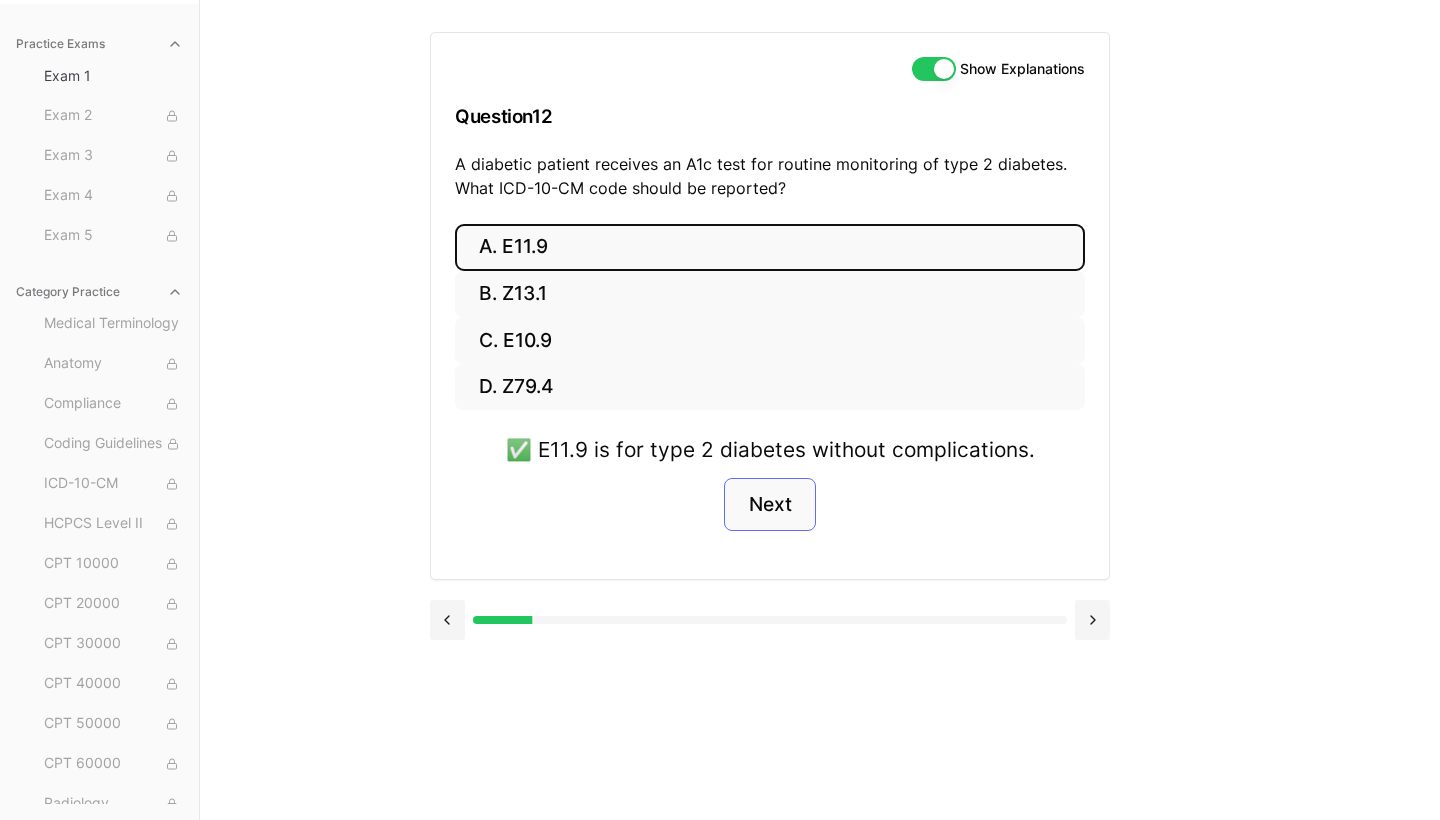 click on "Next" at bounding box center [769, 505] 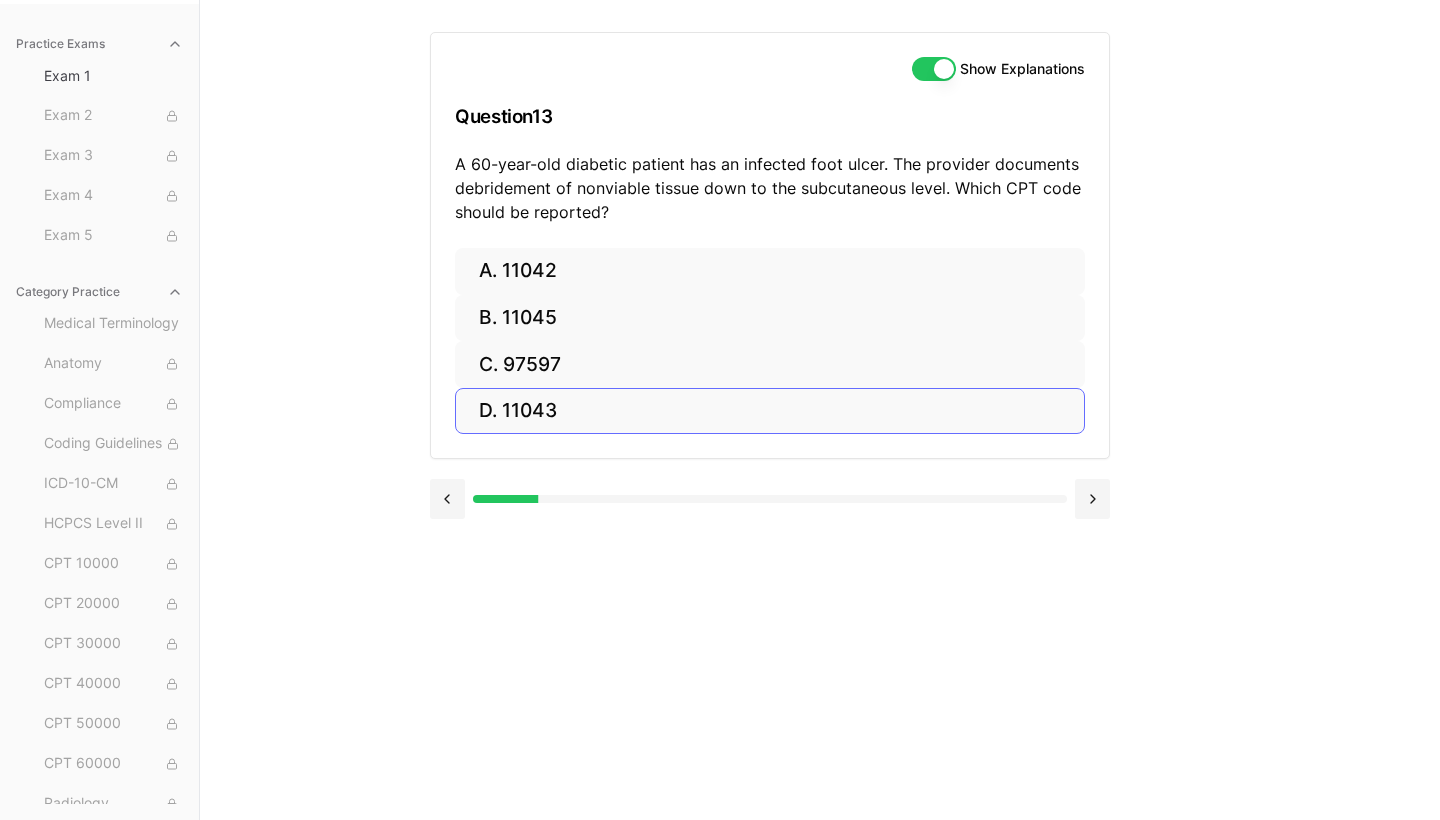 click on "D. 11043" at bounding box center (770, 411) 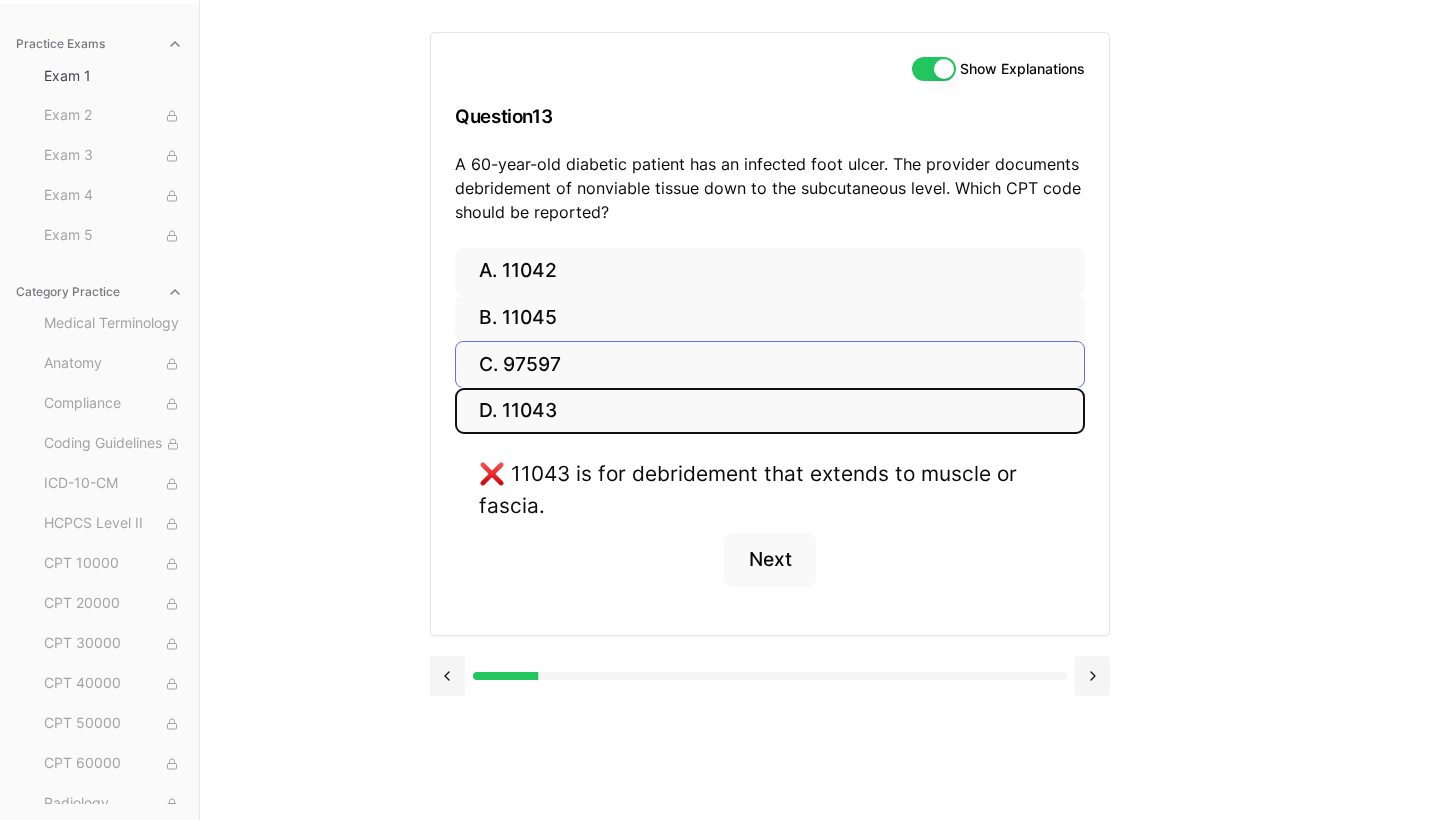 click on "C. 97597" at bounding box center [770, 364] 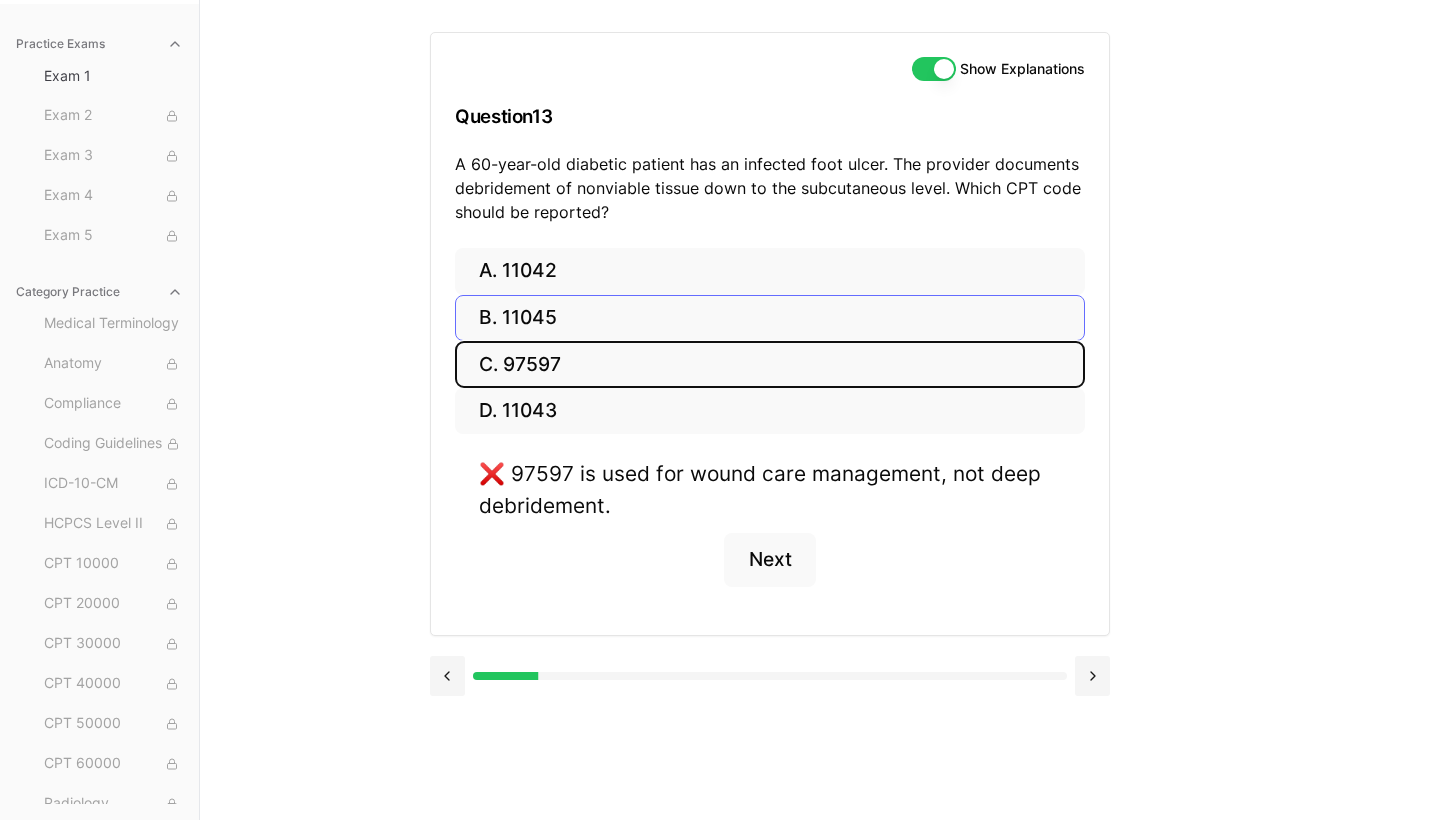 click on "B. 11045" at bounding box center [770, 318] 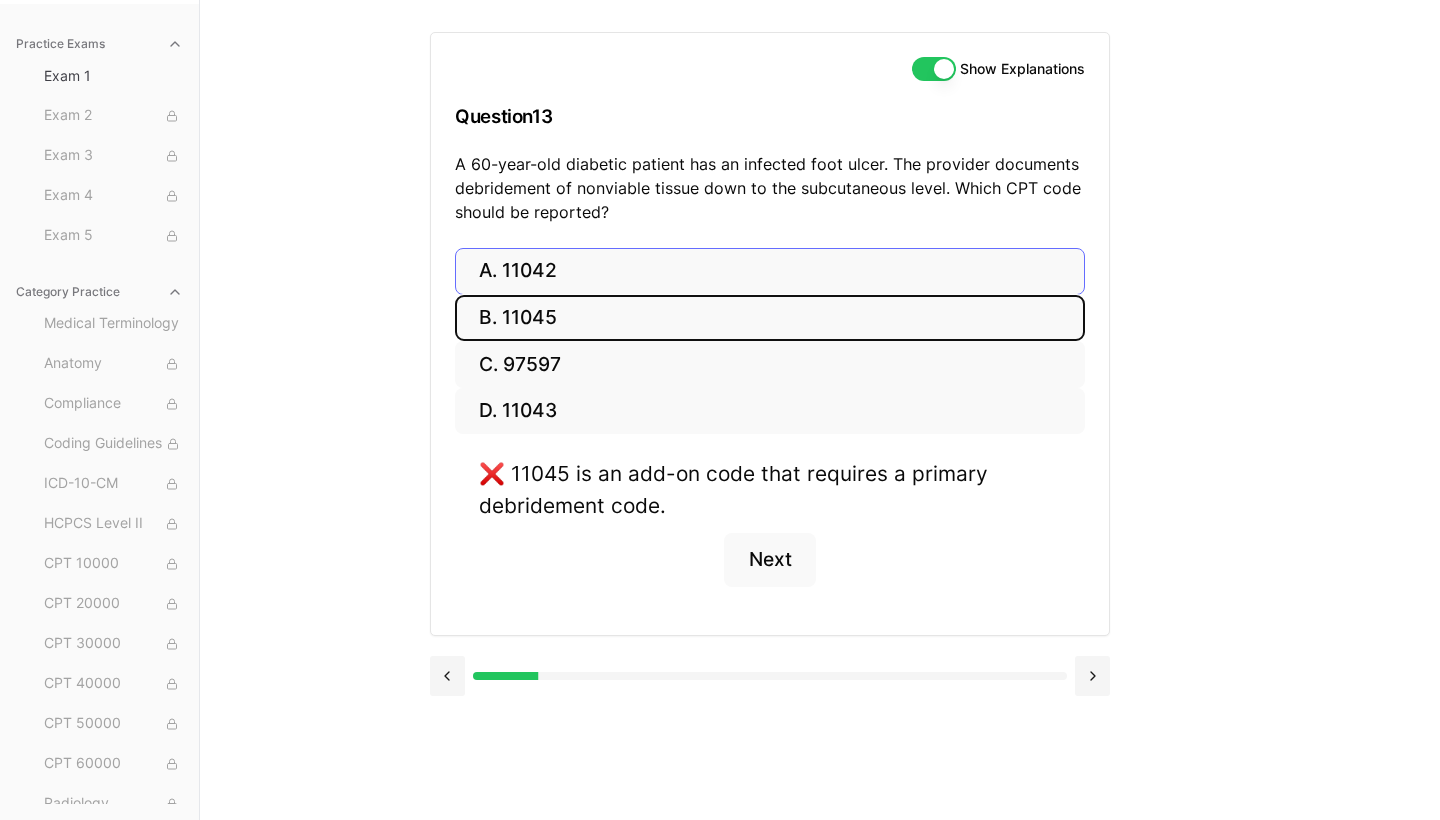 click on "A. 11042" at bounding box center [770, 271] 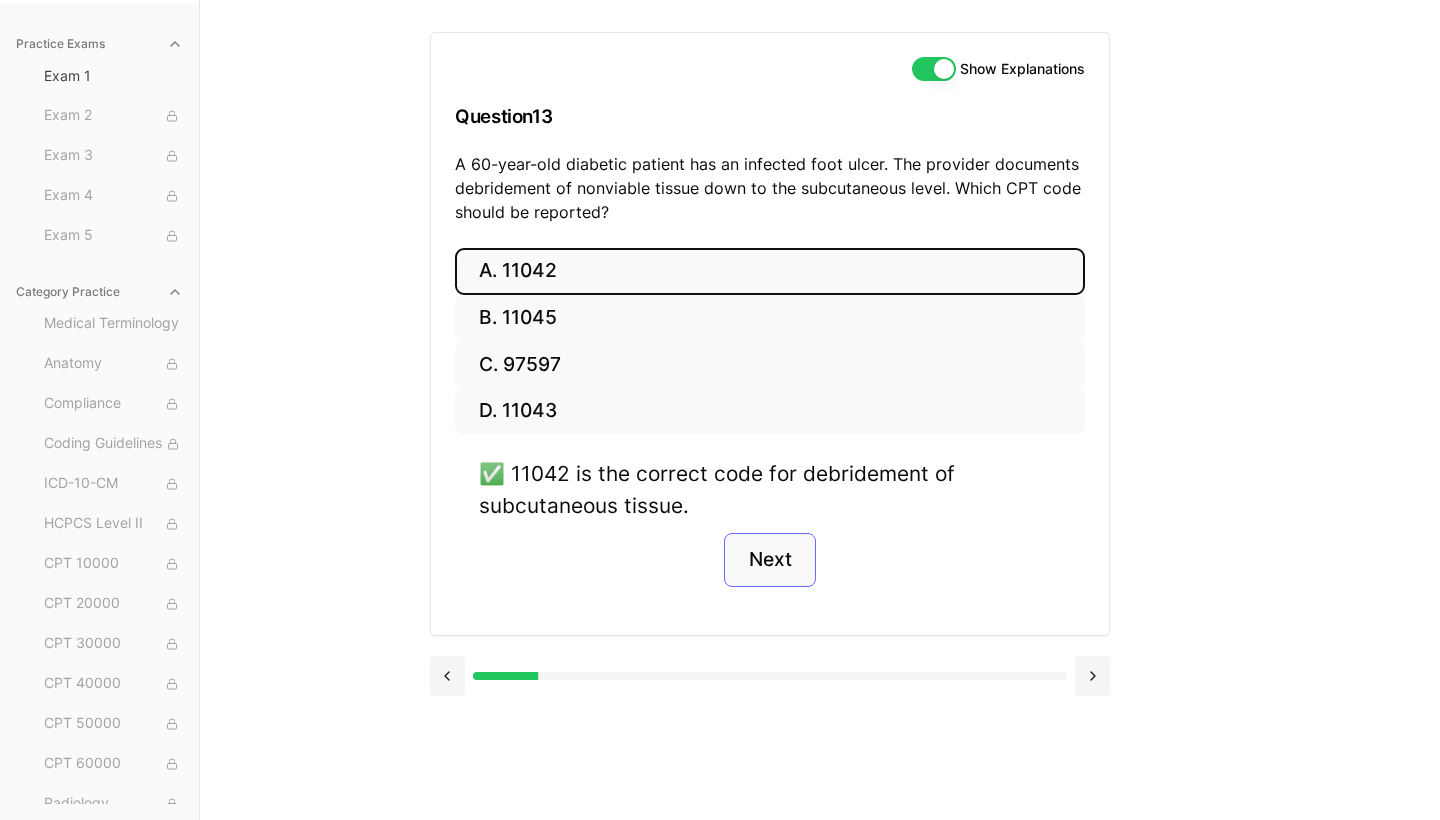 click on "Next" at bounding box center (769, 560) 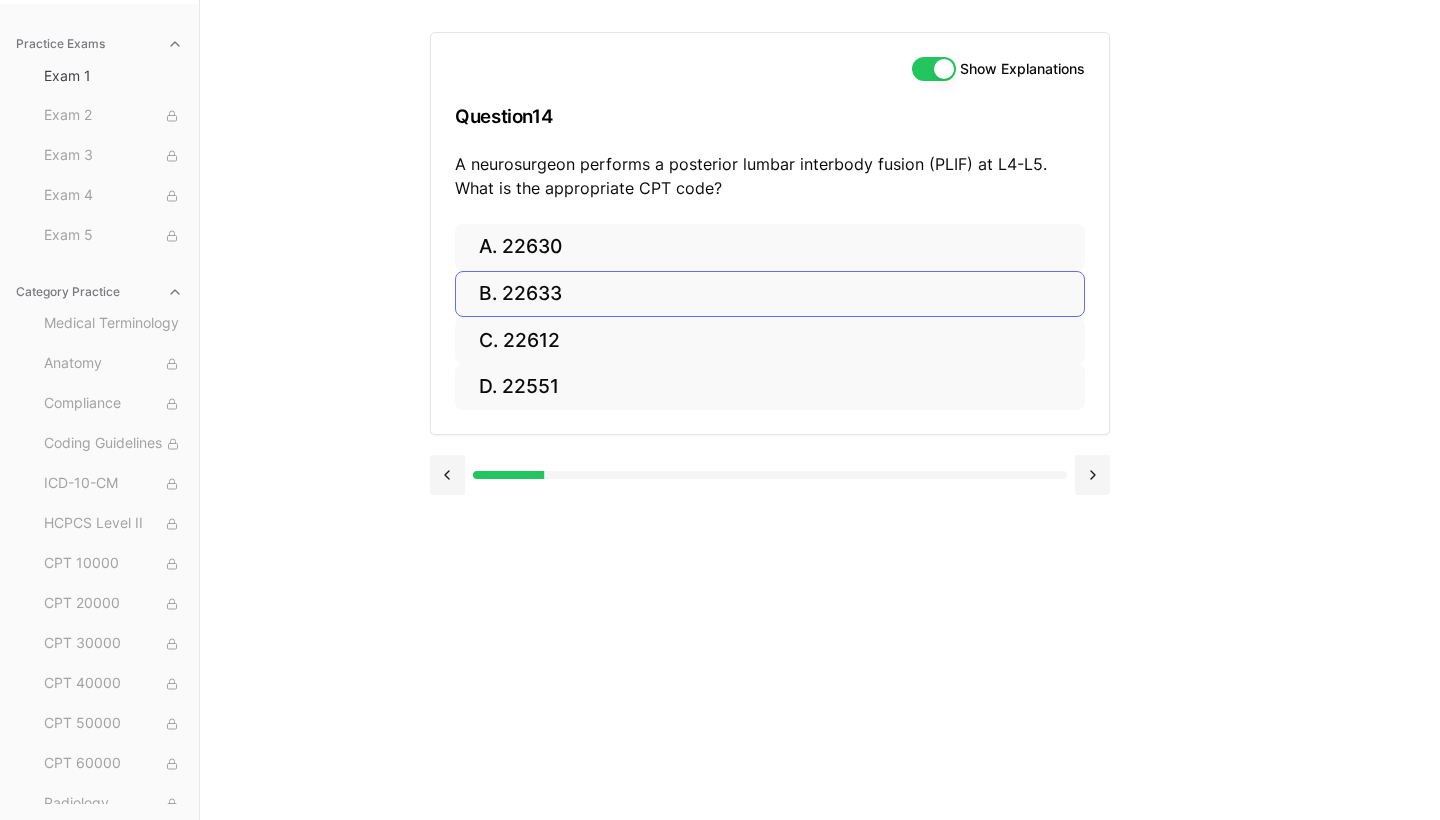 click on "B. 22633" at bounding box center (770, 294) 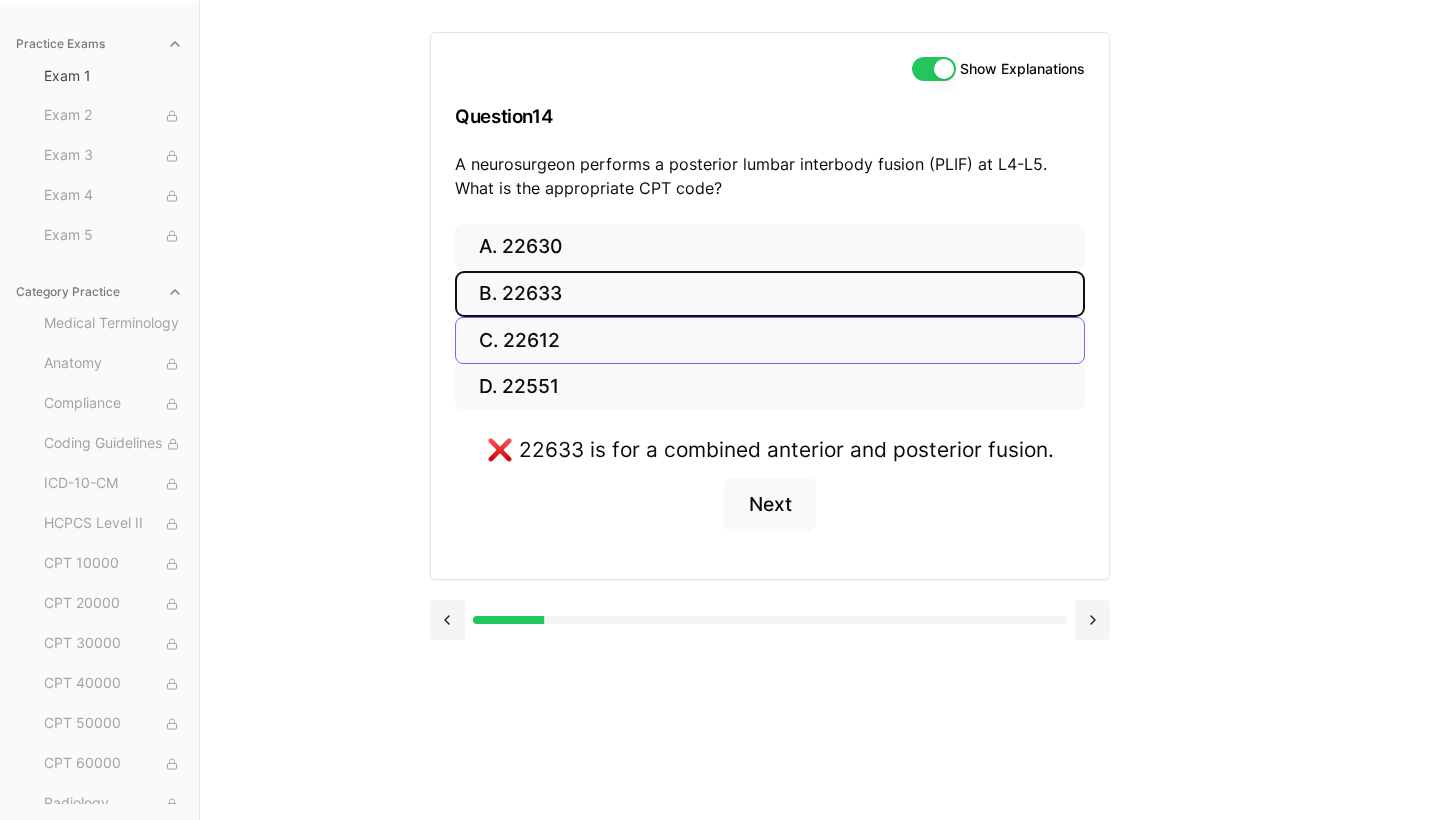click on "C. 22612" at bounding box center (770, 340) 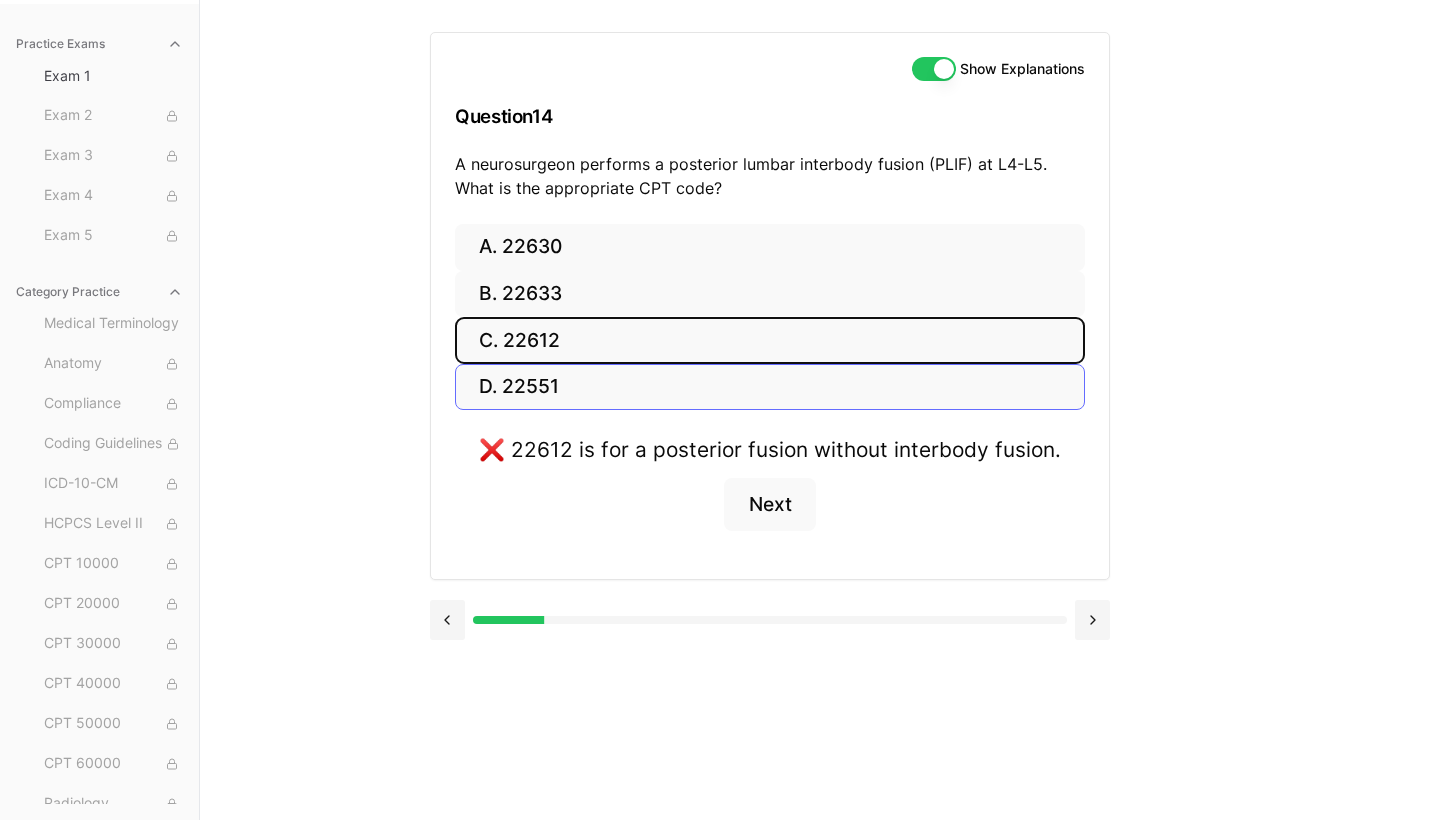 click on "D. 22551" at bounding box center (770, 387) 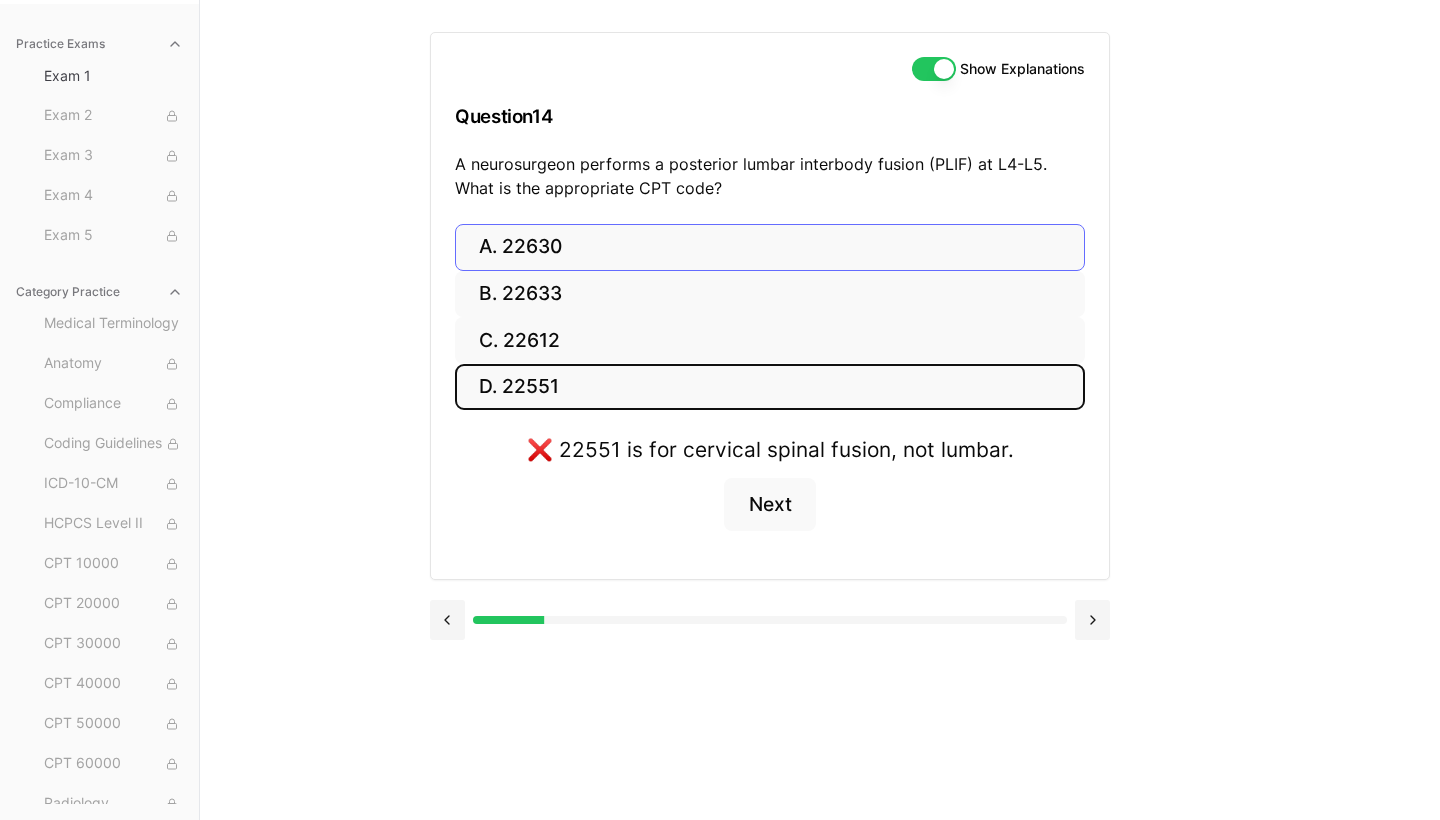 click on "A. 22630" at bounding box center (770, 247) 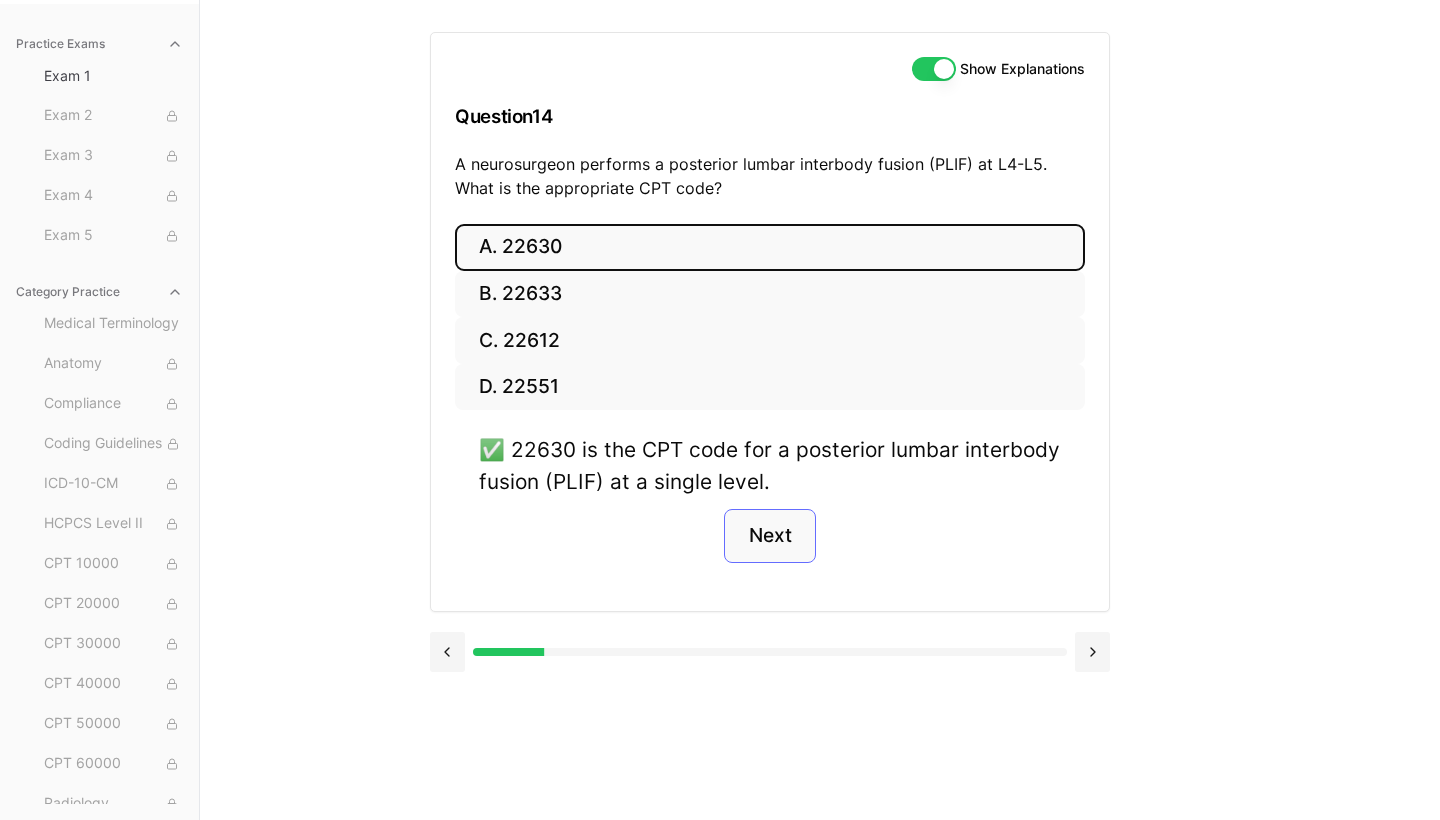 click on "Next" at bounding box center (769, 536) 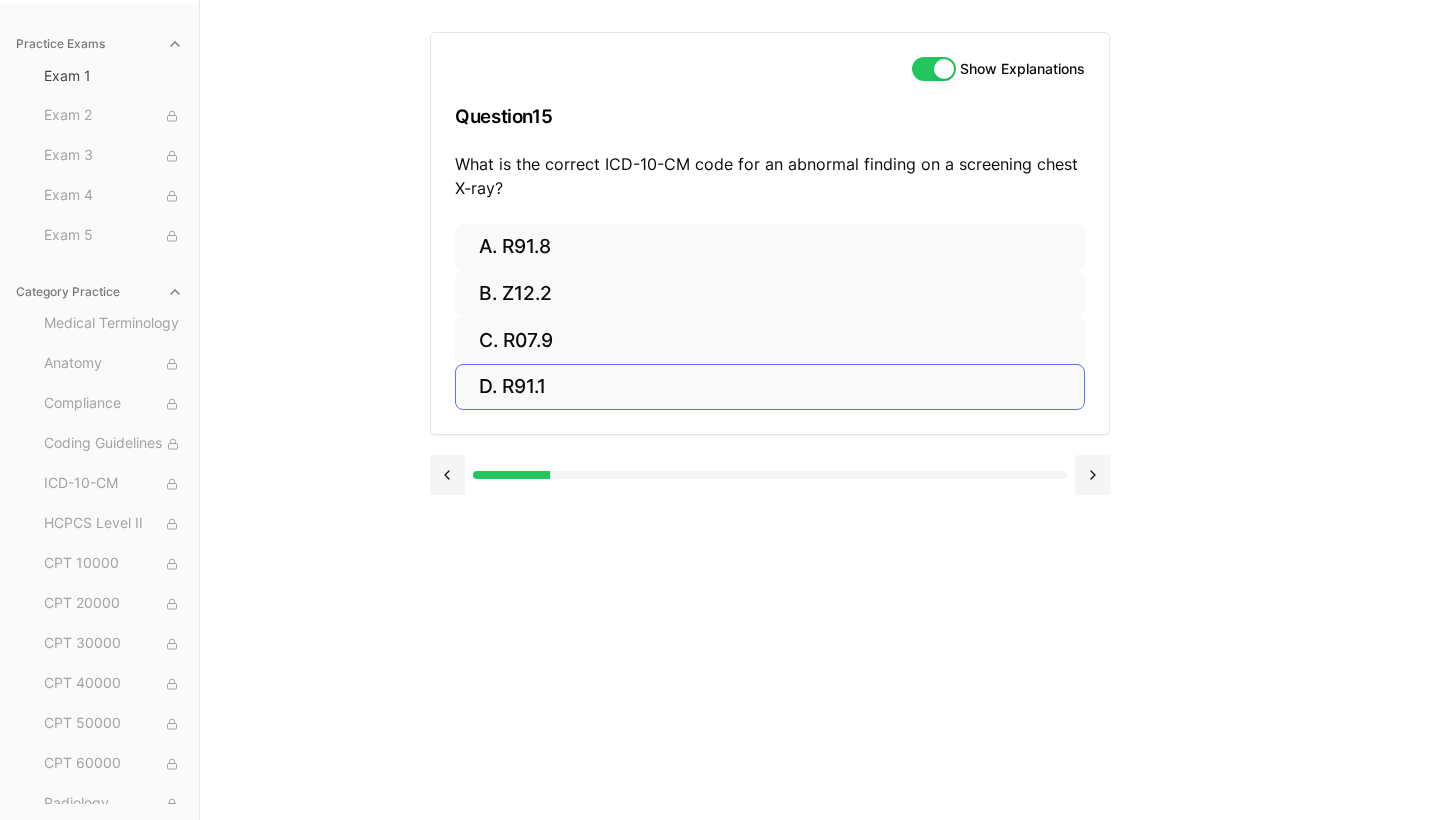 click on "D. R91.1" at bounding box center (770, 387) 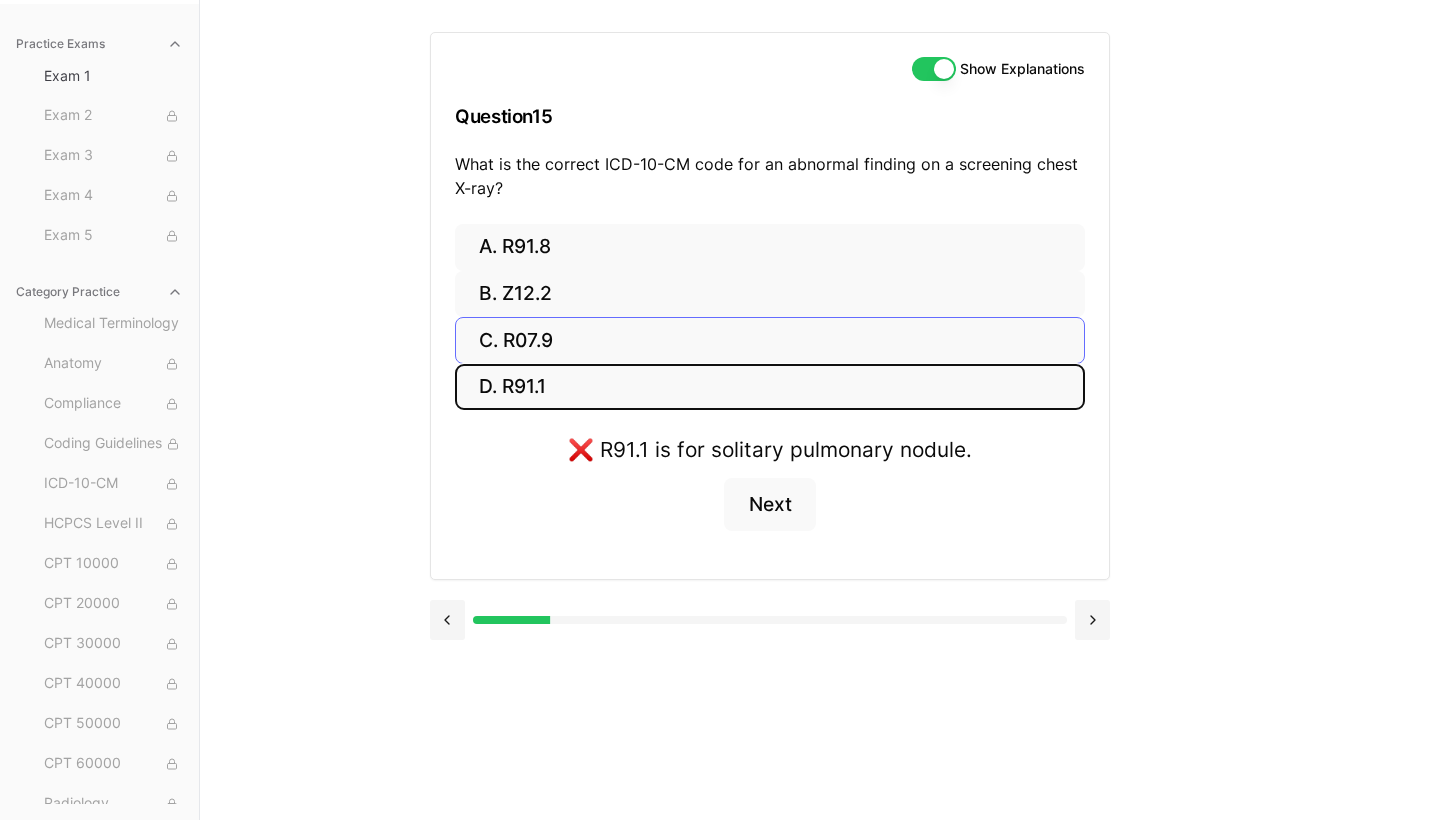 click on "C. R07.9" at bounding box center [770, 340] 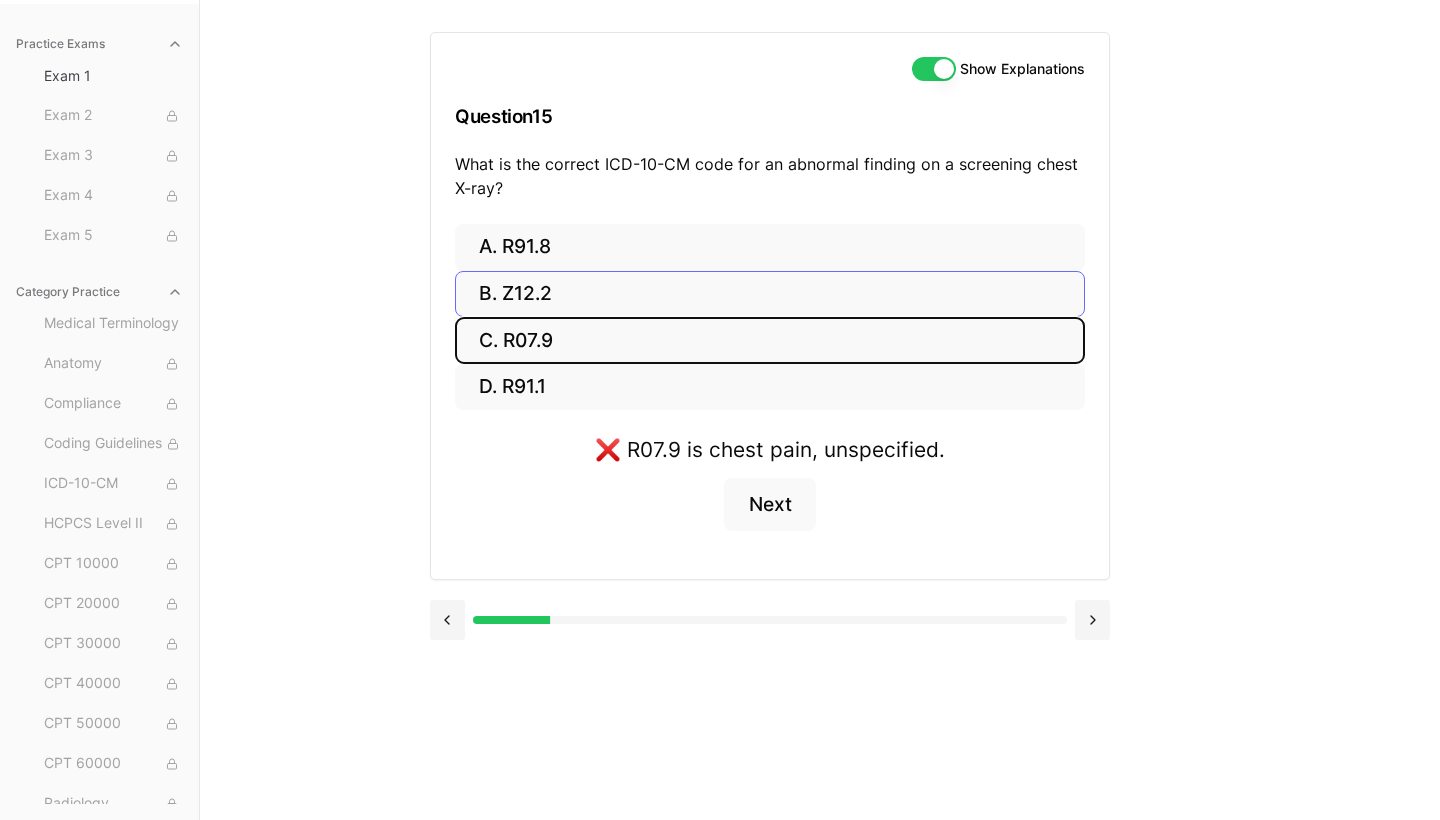 click on "B. Z12.2" at bounding box center (770, 294) 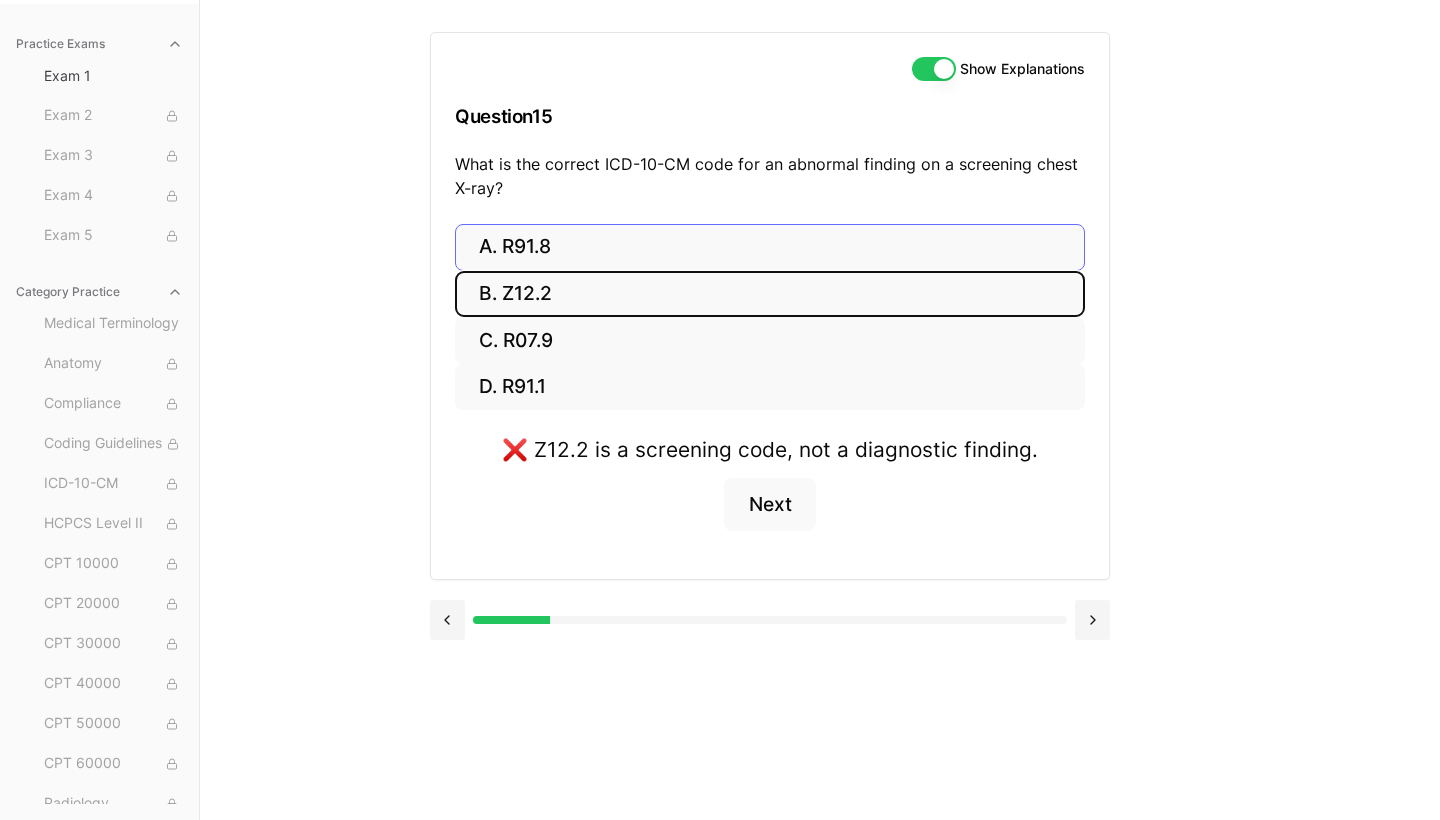 click on "A. R91.8" at bounding box center (770, 247) 